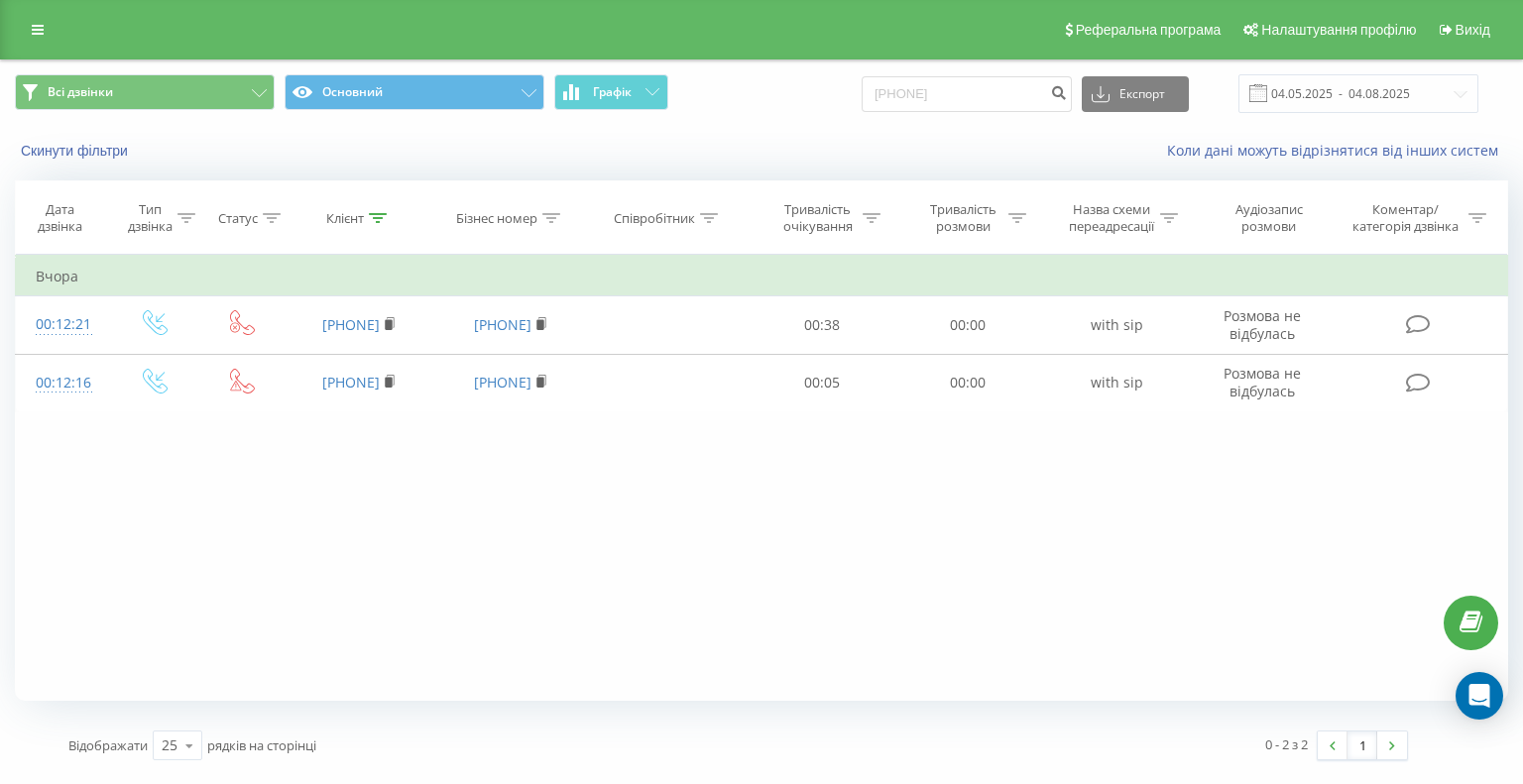 scroll, scrollTop: 0, scrollLeft: 0, axis: both 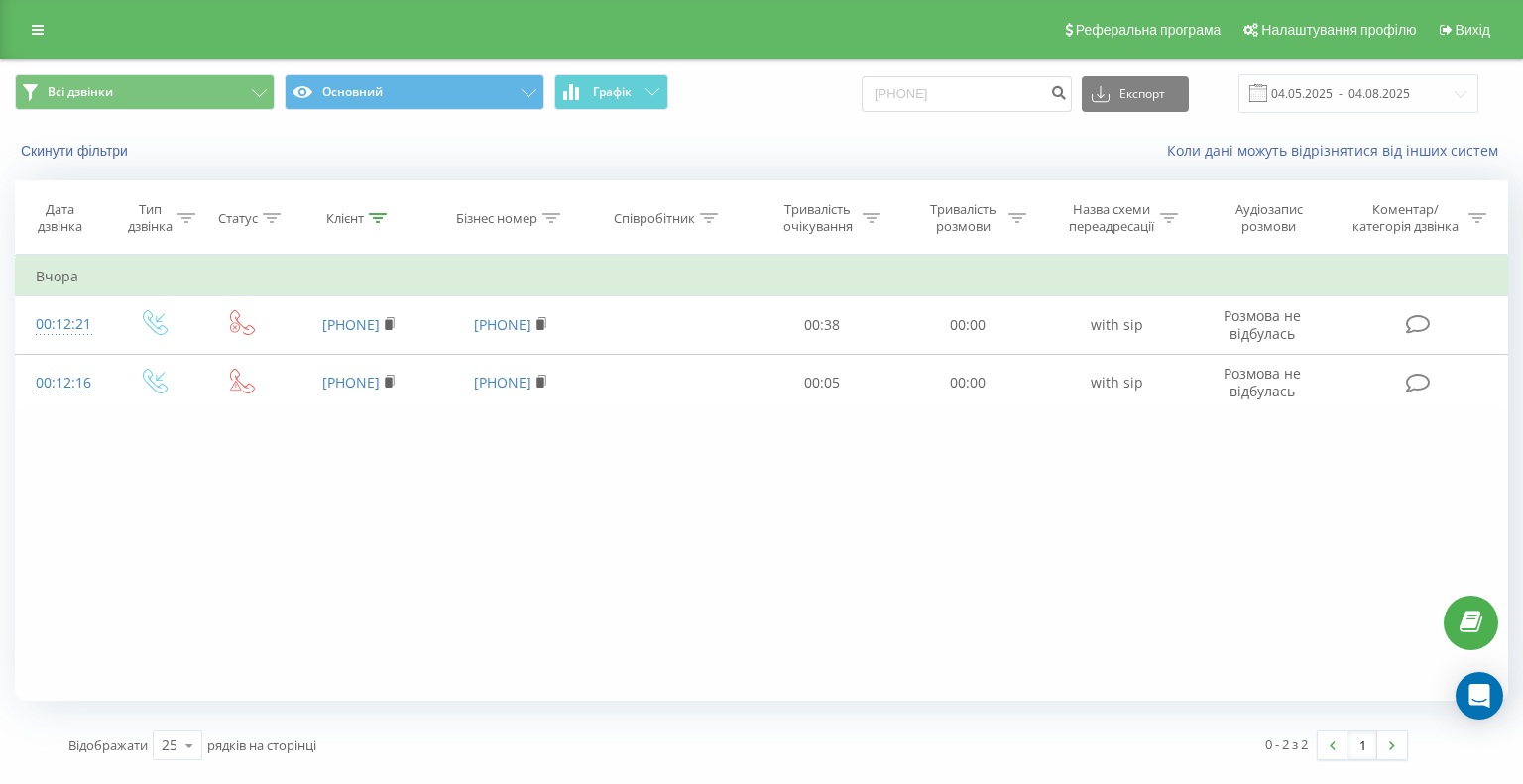 click at bounding box center [38, 30] 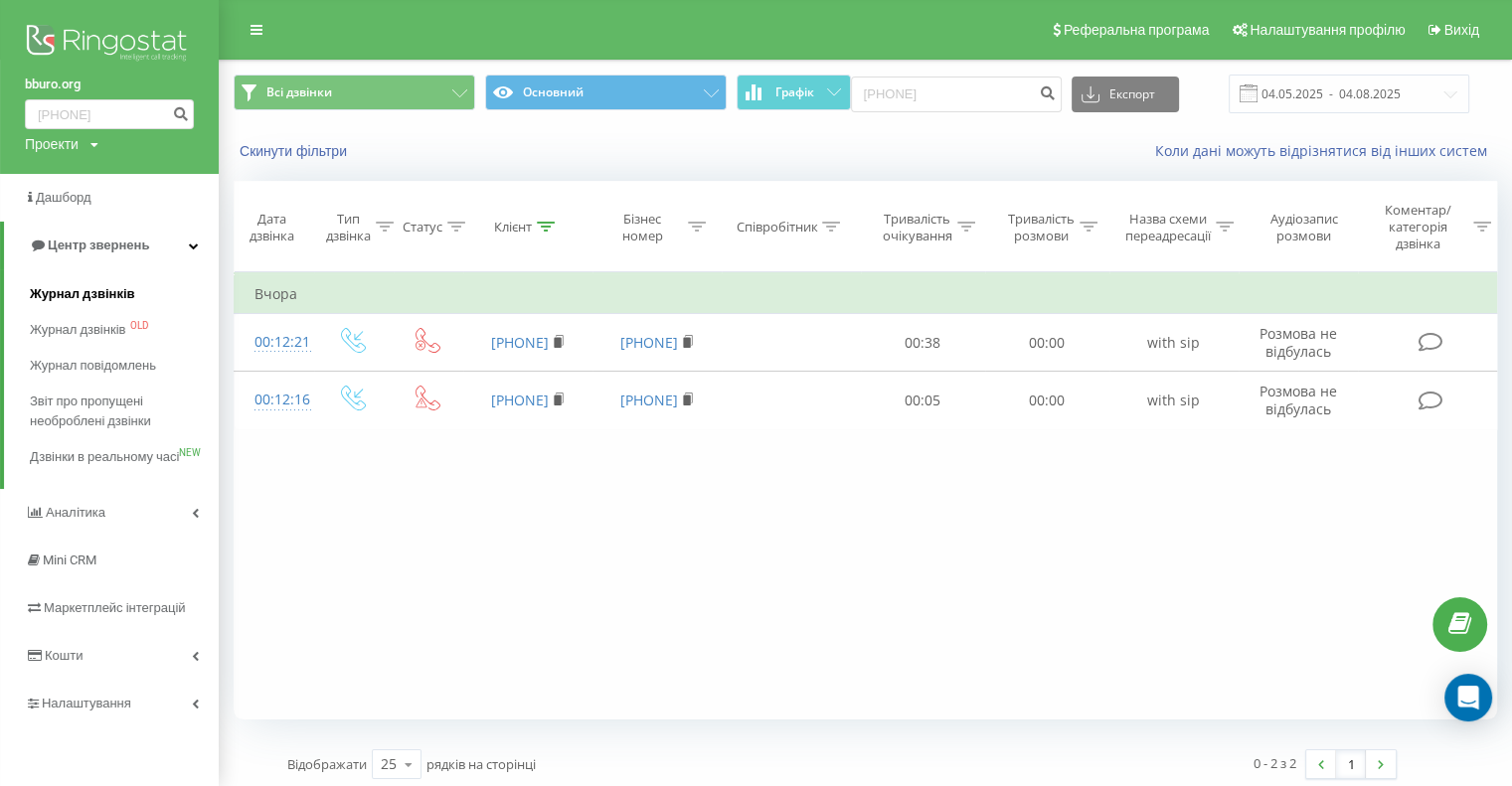 click on "Журнал дзвінків" at bounding box center (83, 294) 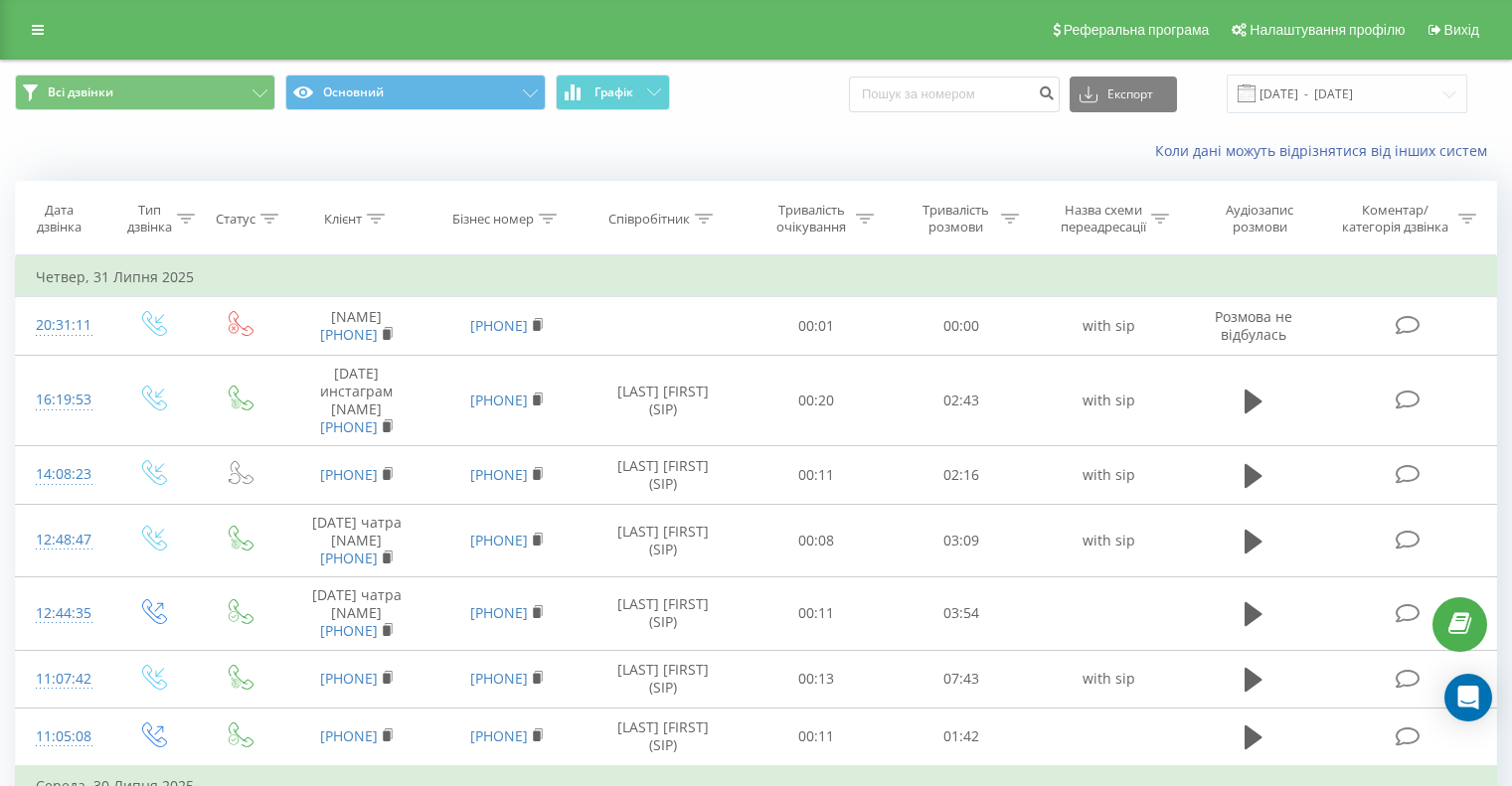 scroll, scrollTop: 3589, scrollLeft: 0, axis: vertical 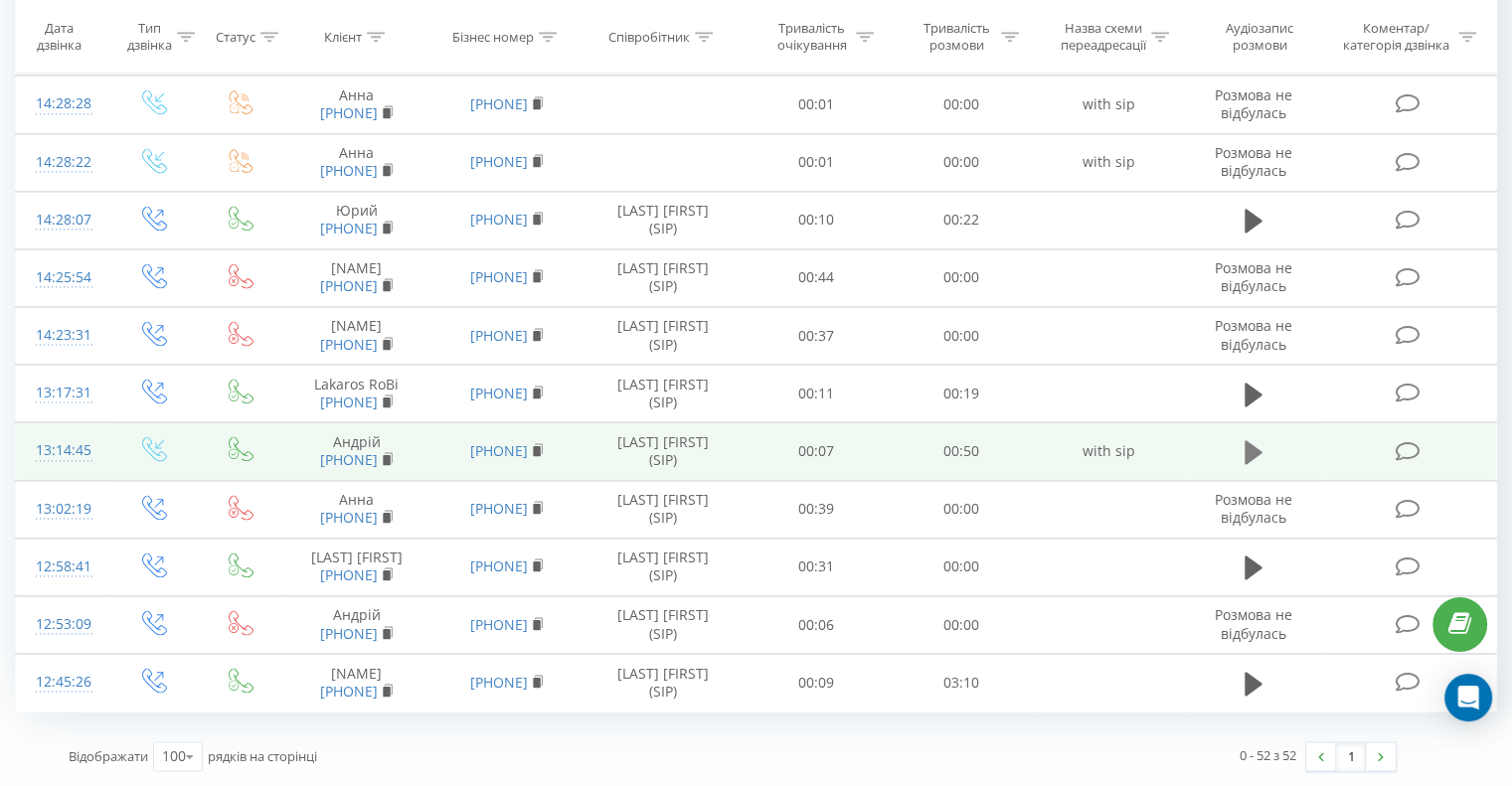 click 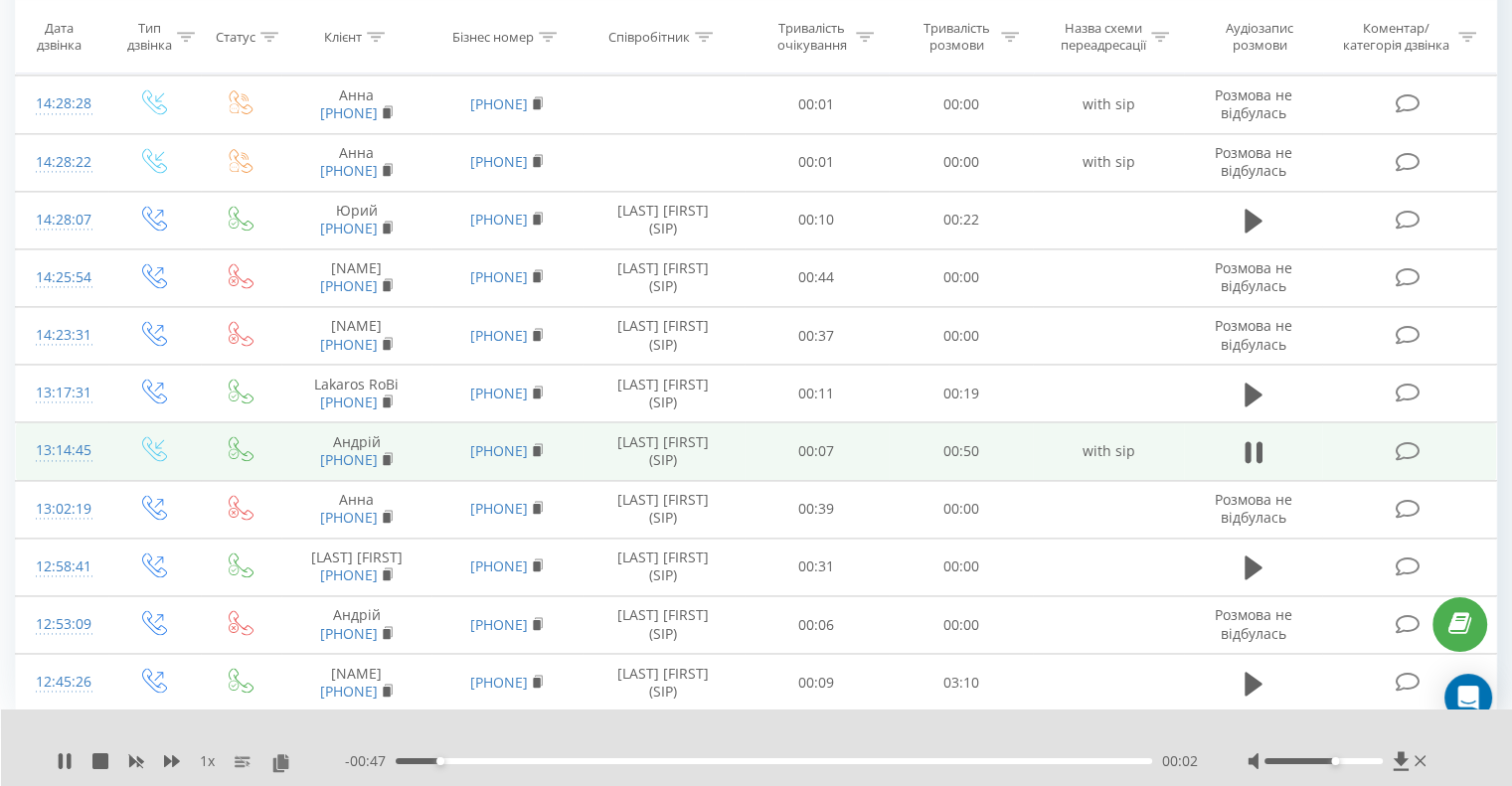scroll, scrollTop: 3342, scrollLeft: 0, axis: vertical 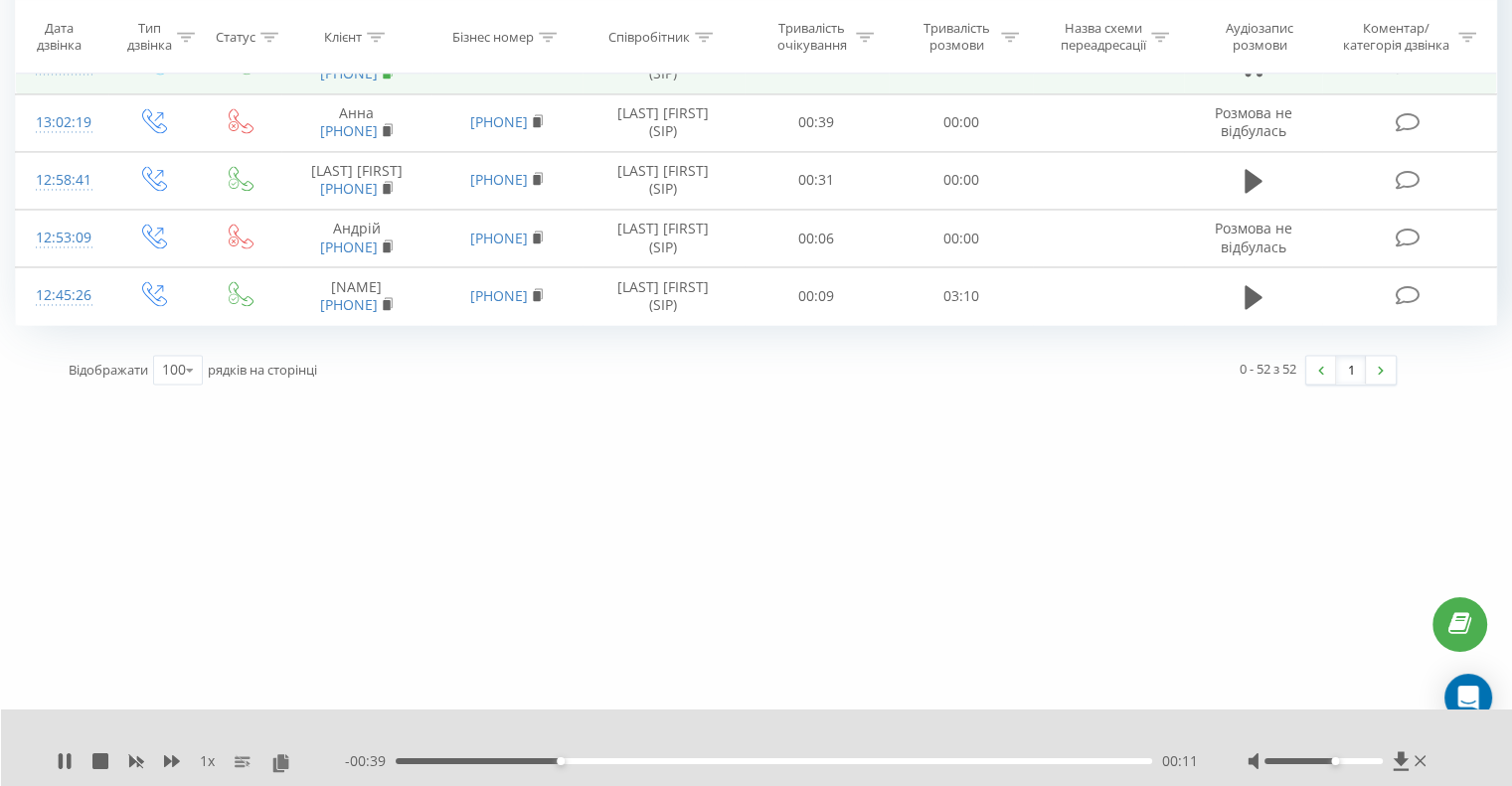 click 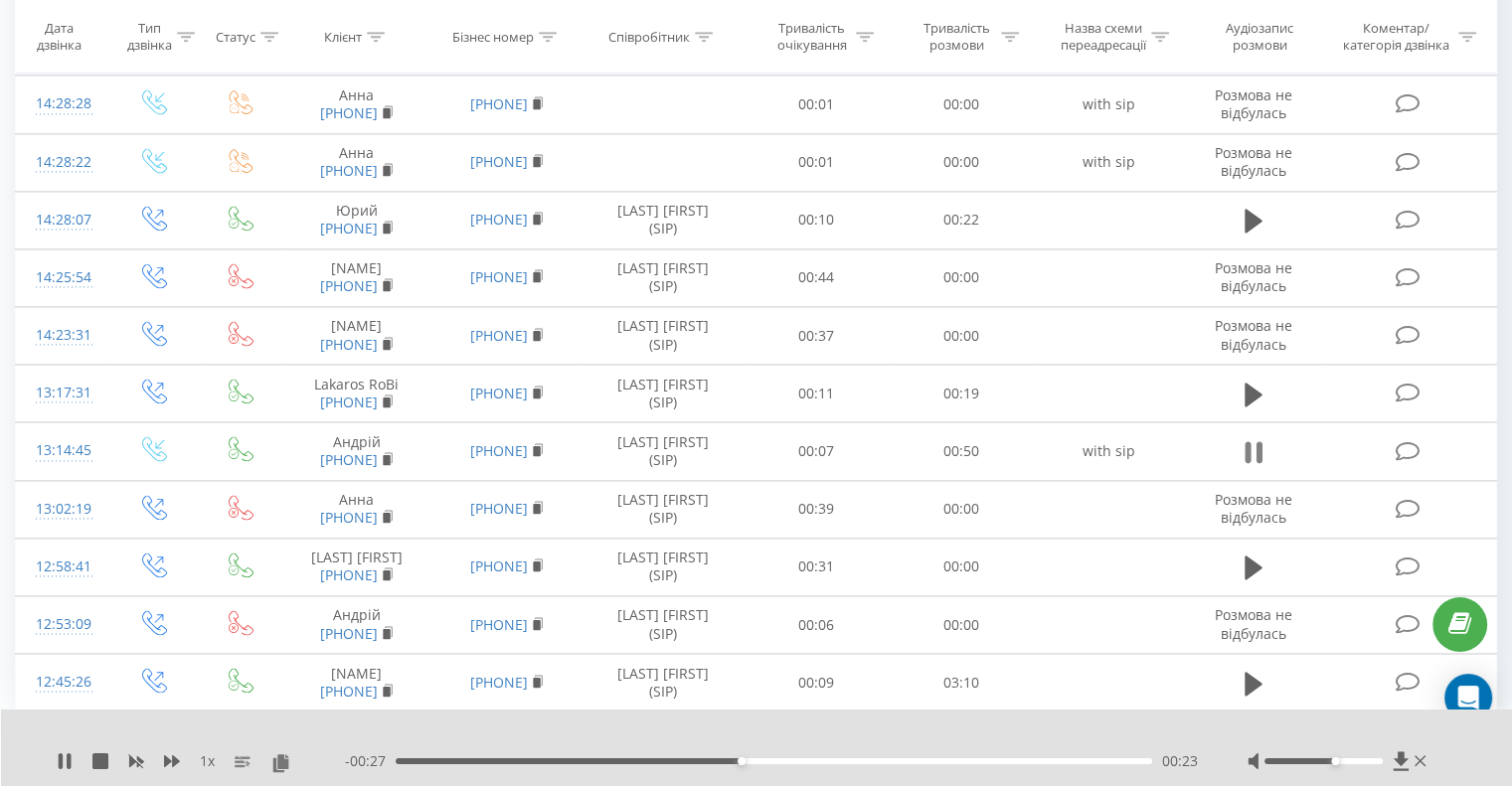 click 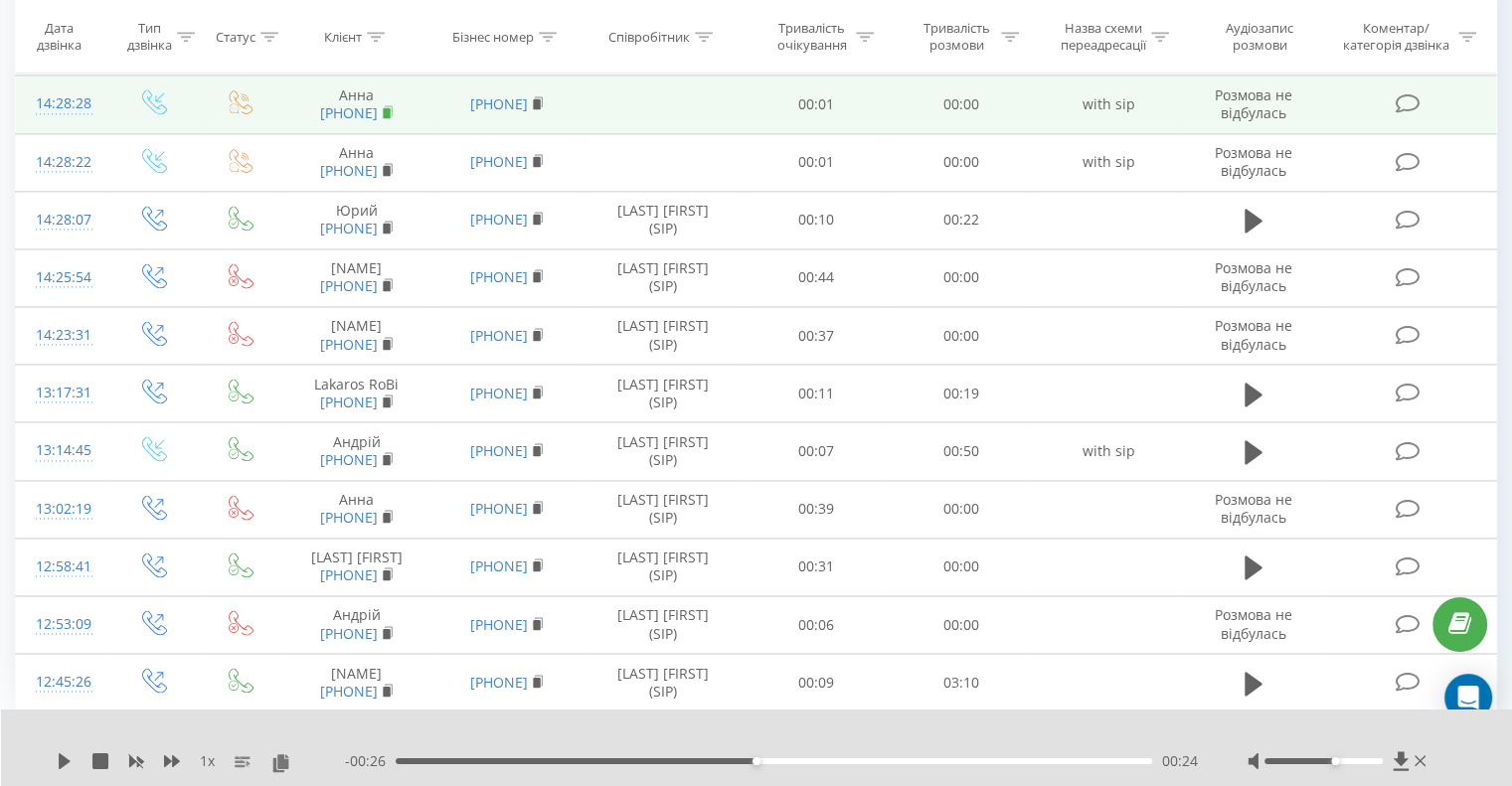 click 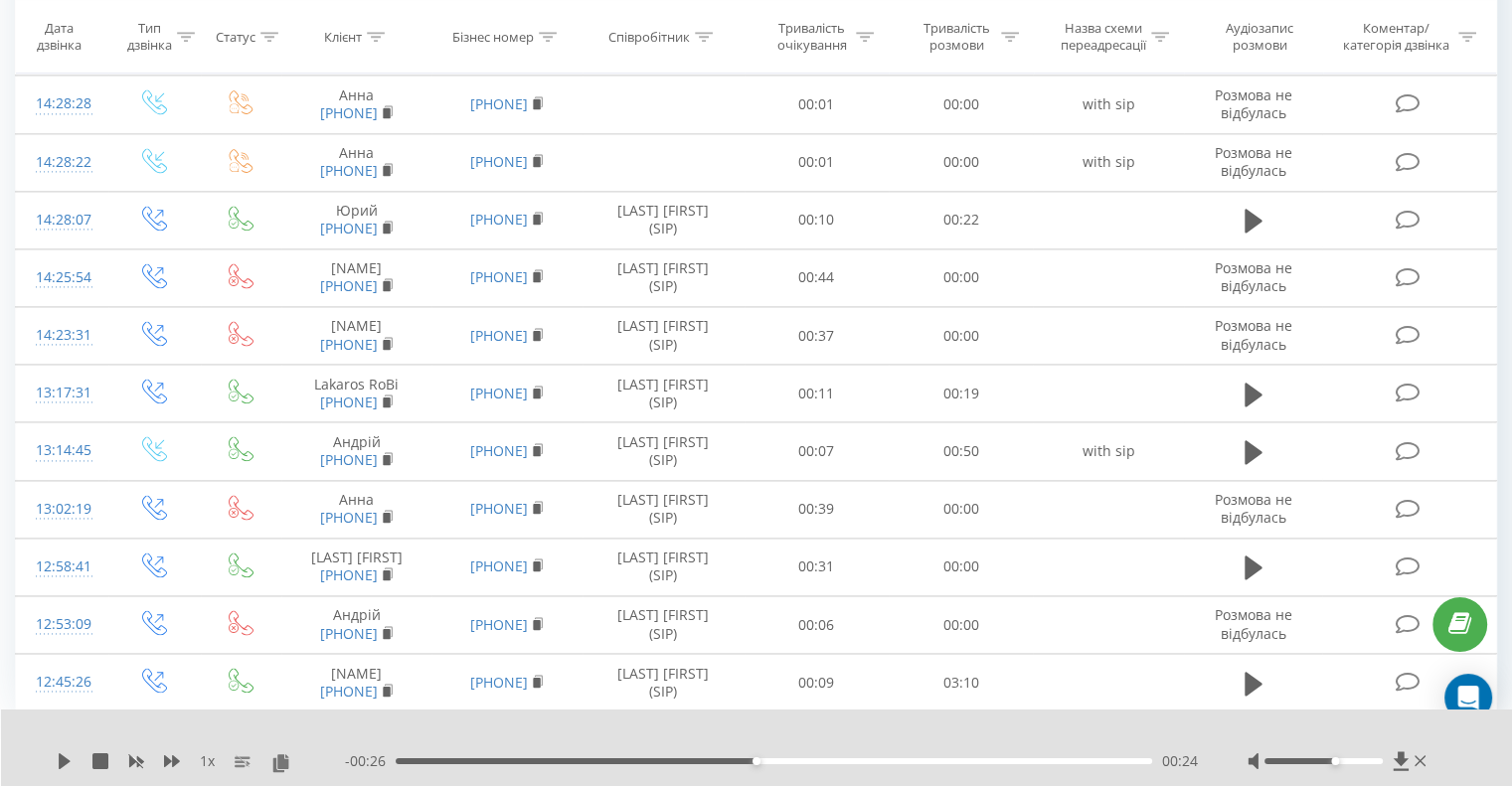scroll, scrollTop: 2833, scrollLeft: 0, axis: vertical 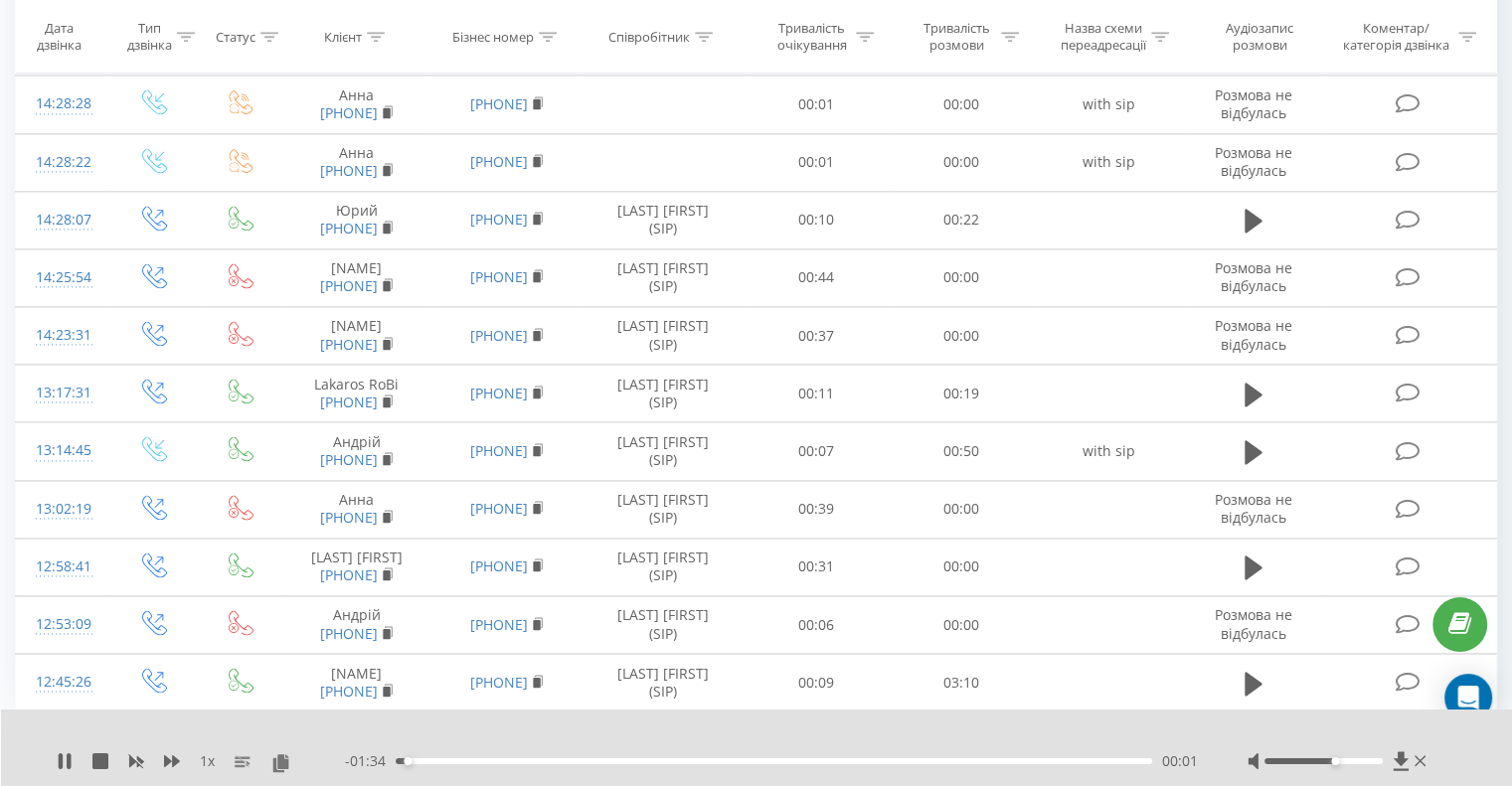 click 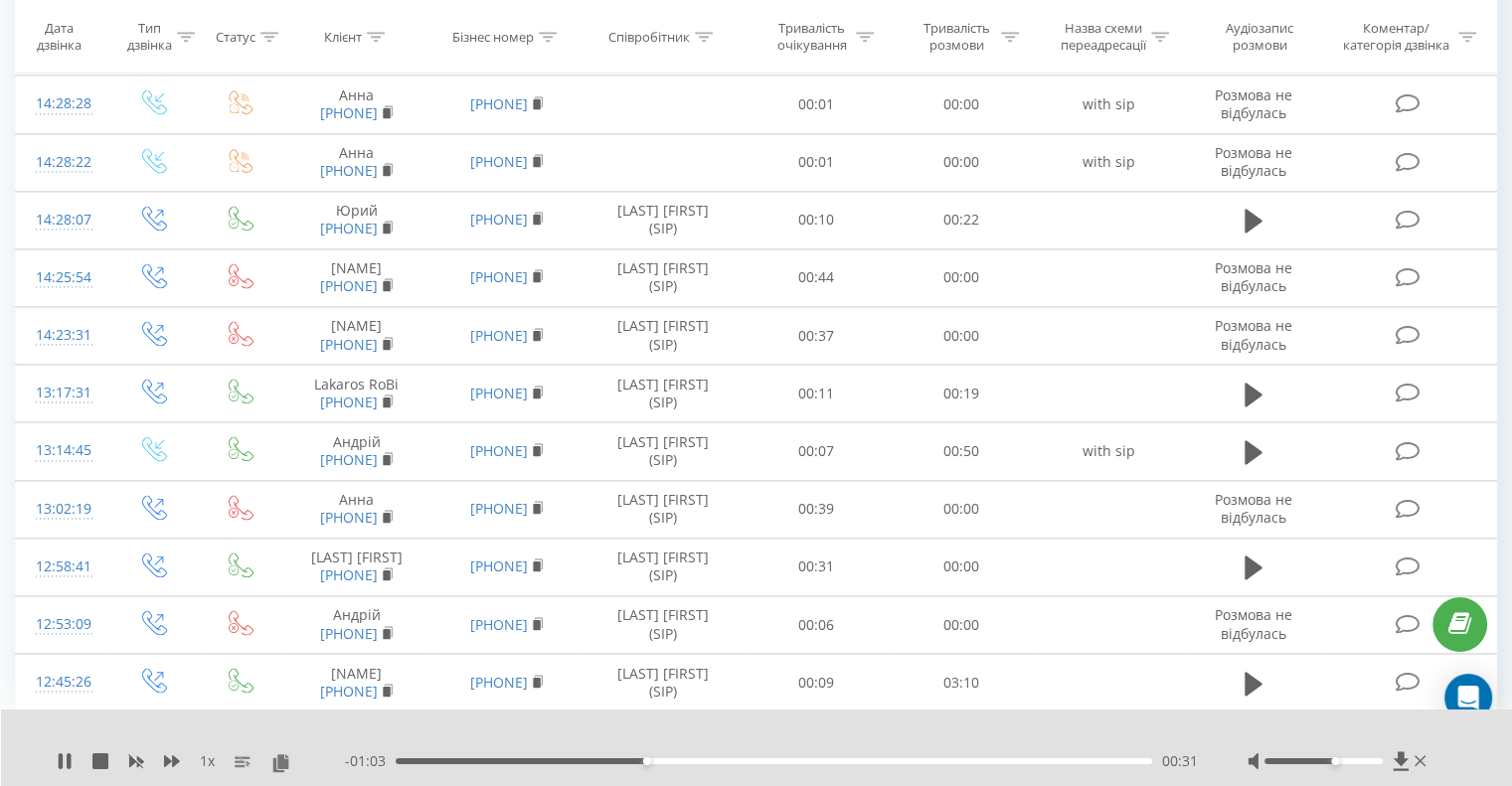 click 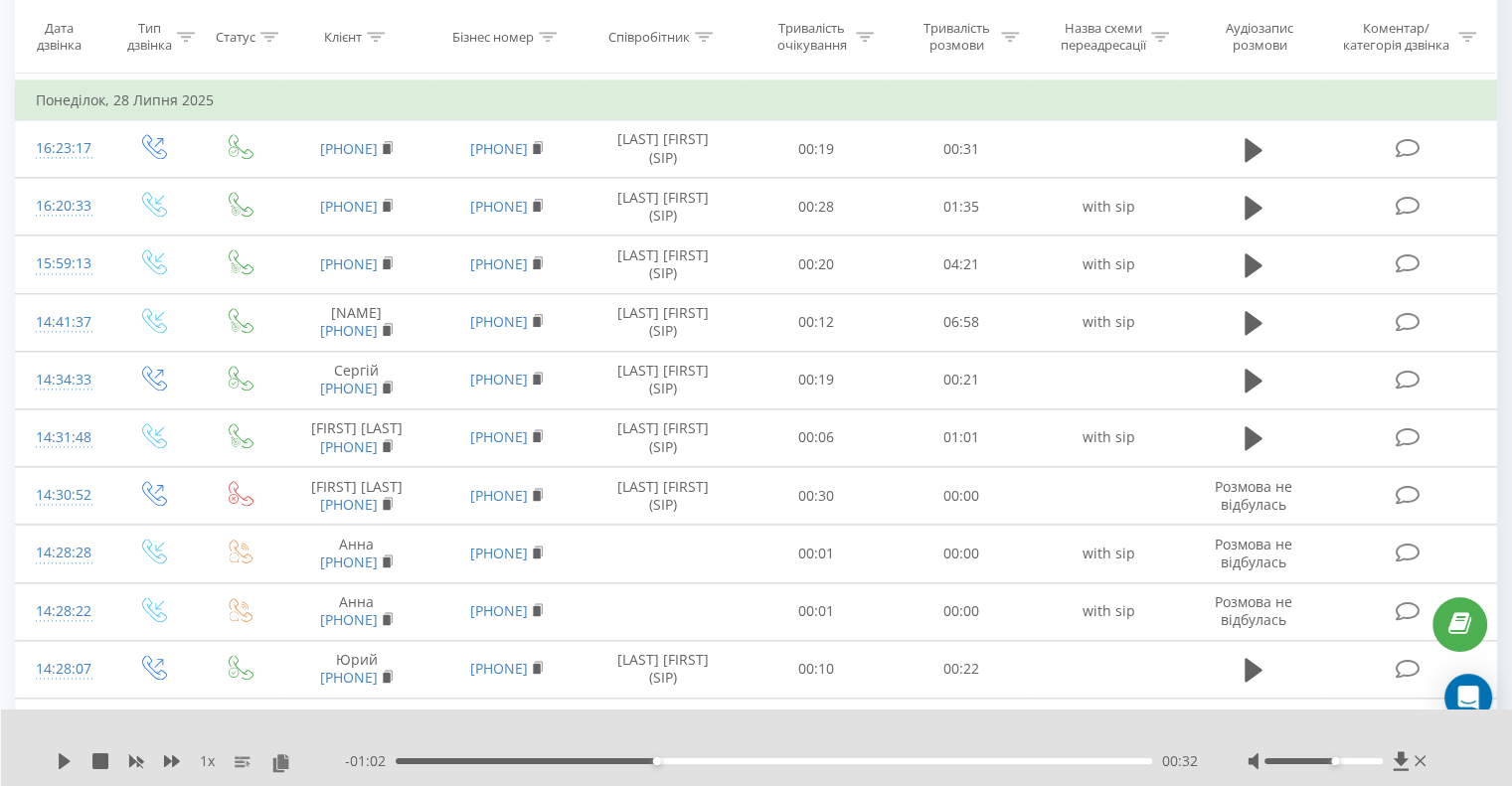 scroll, scrollTop: 2333, scrollLeft: 0, axis: vertical 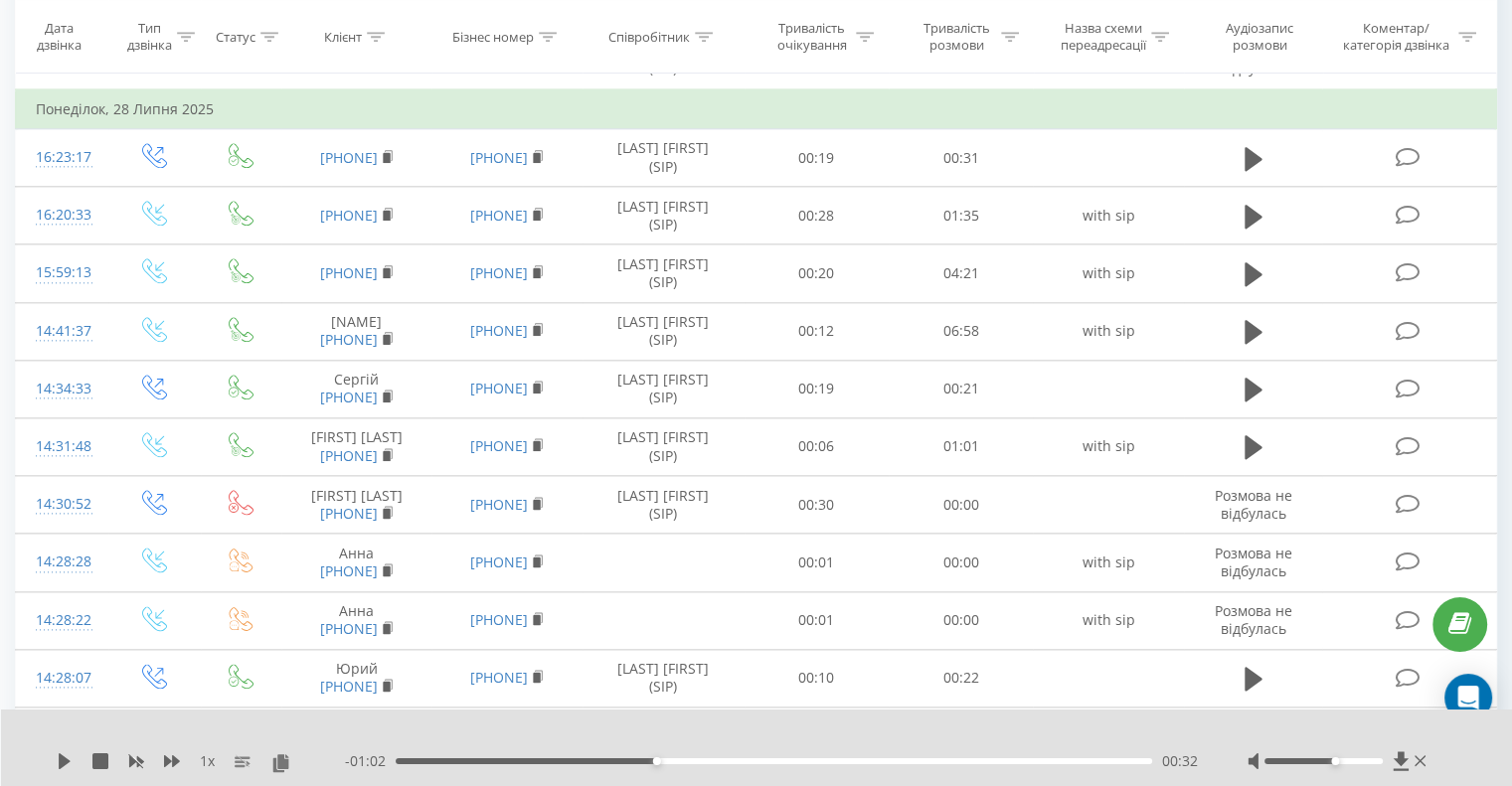 click 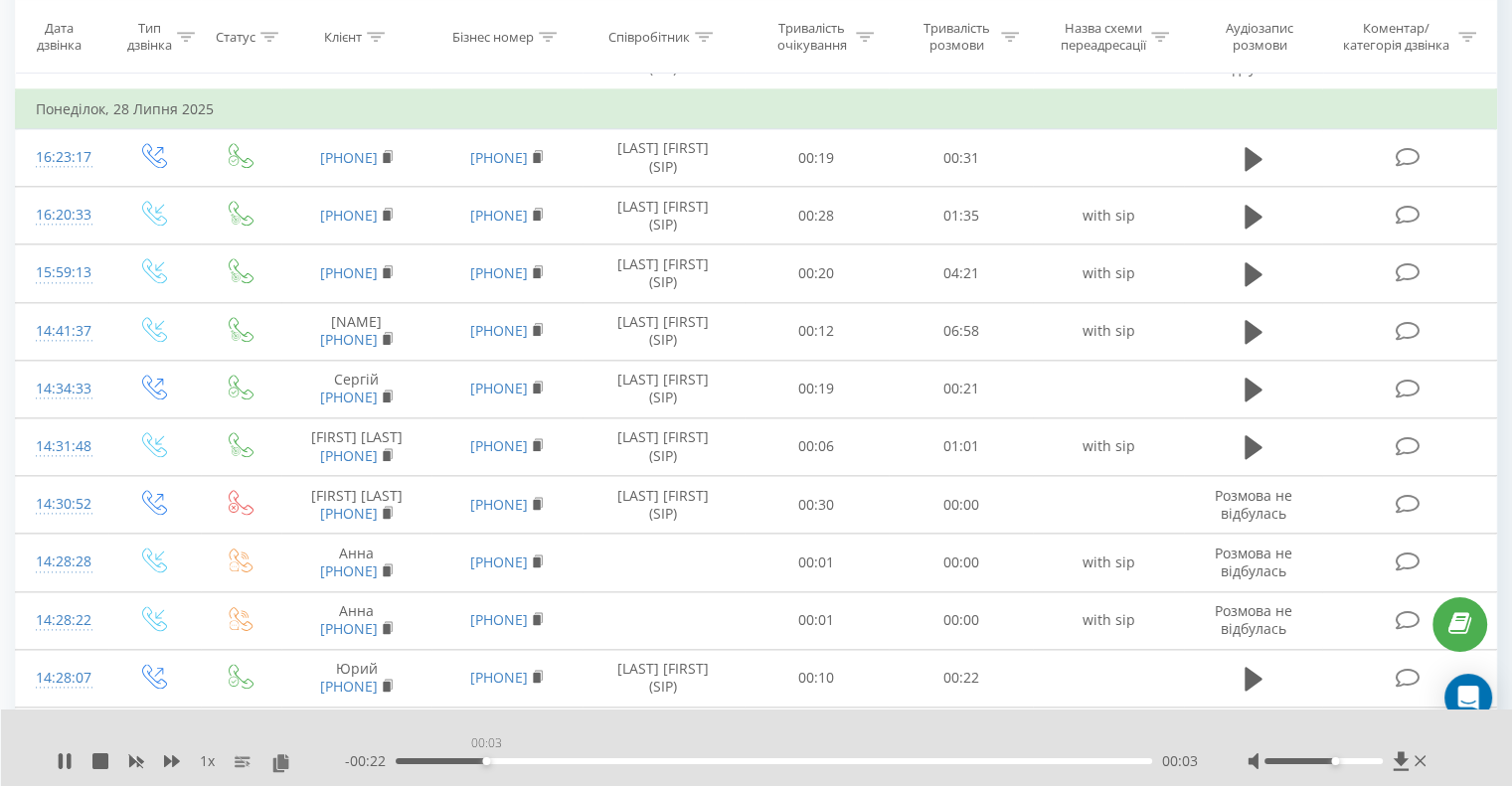 click on "00:03" at bounding box center (773, 761) 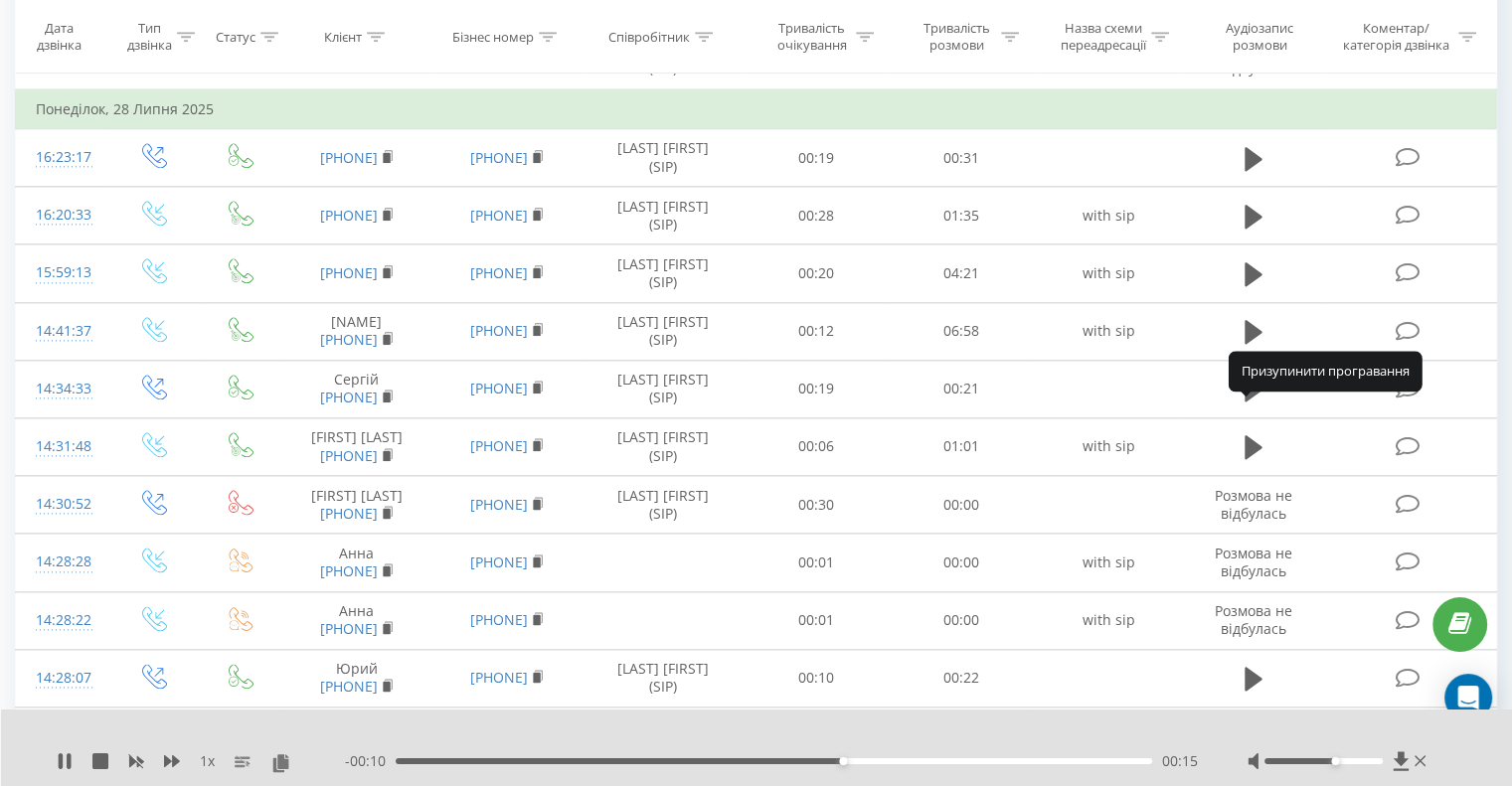 click 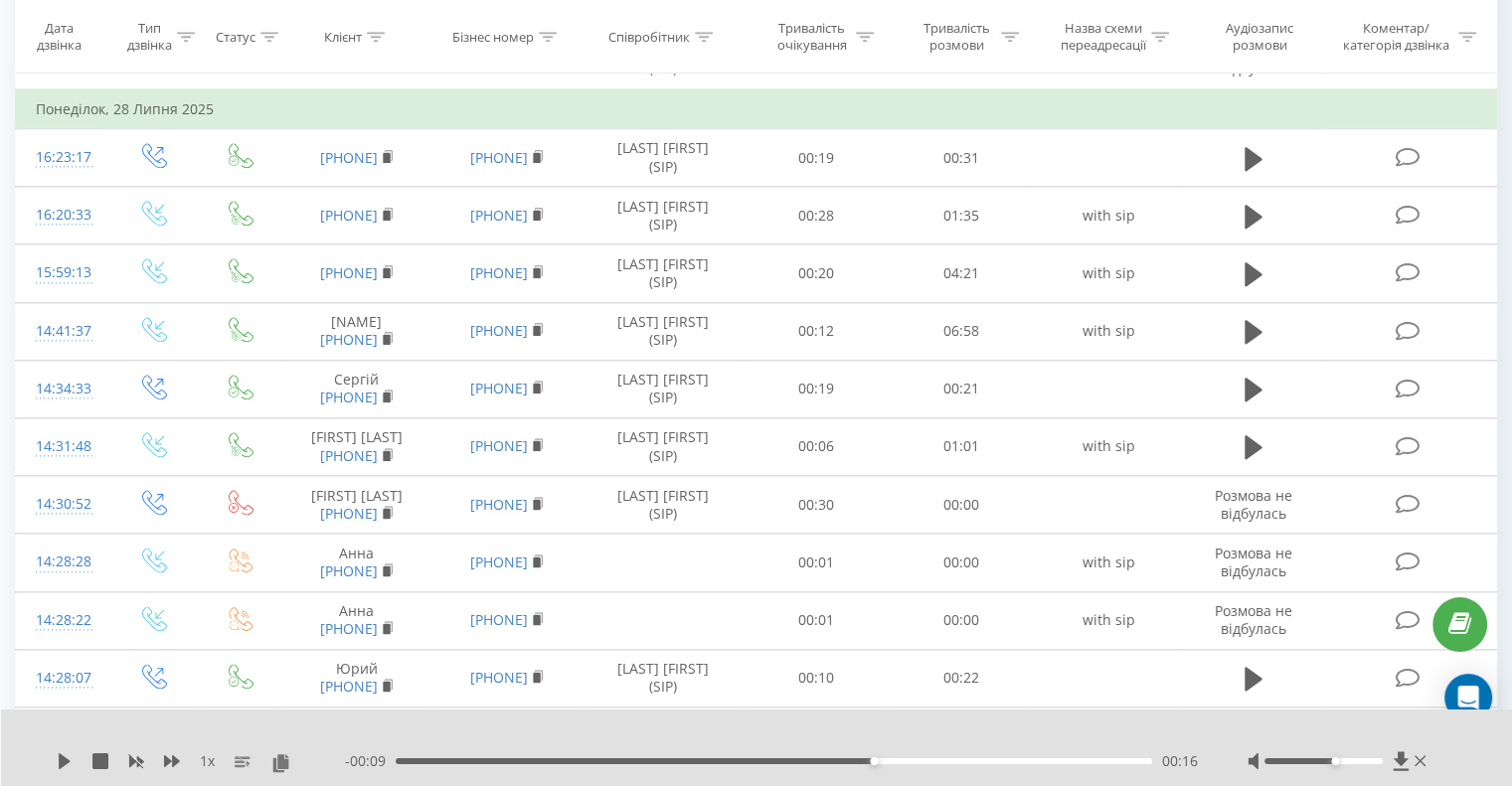 click at bounding box center [1254, -112] 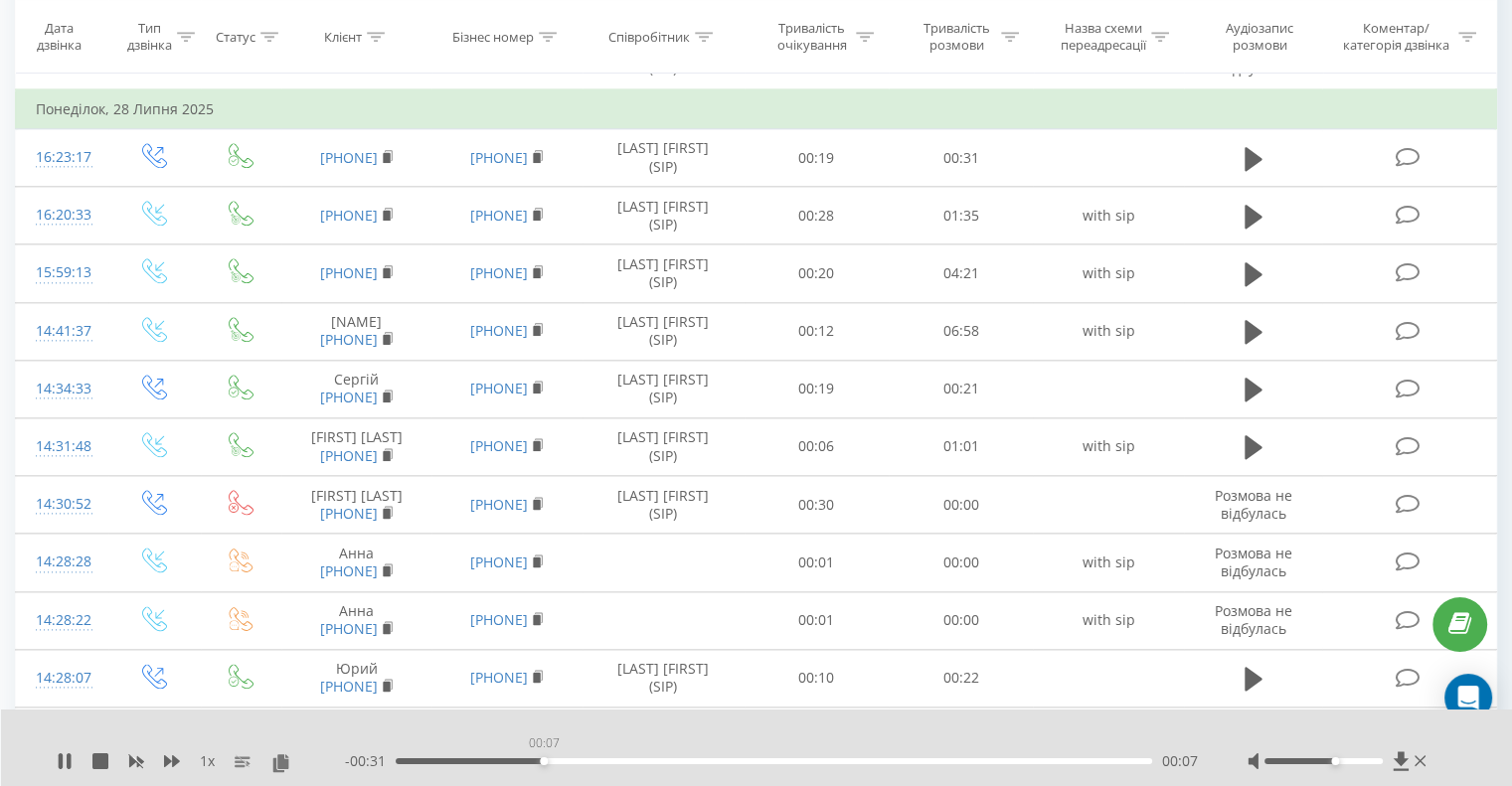 click on "00:07" at bounding box center [773, 761] 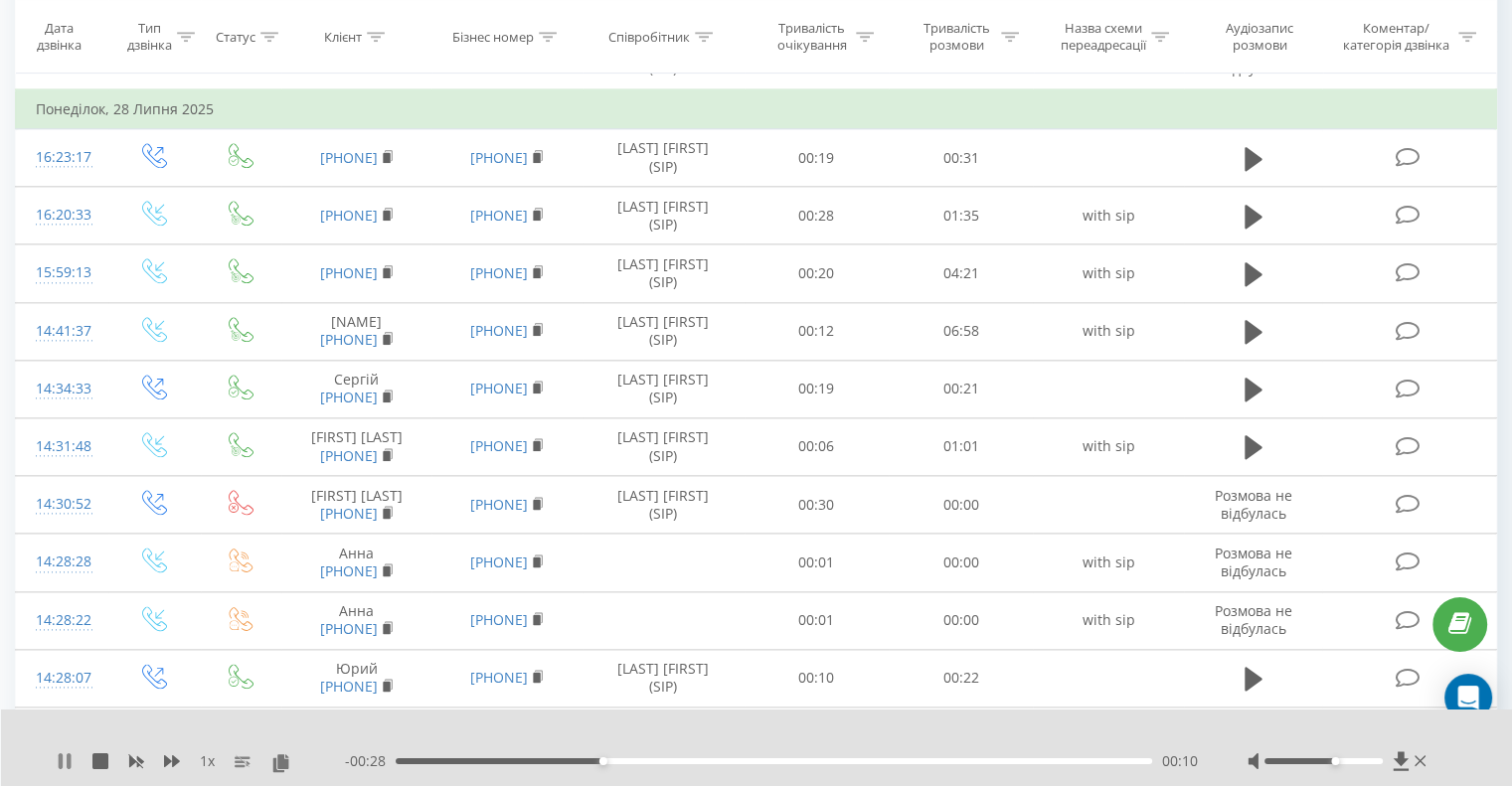 click 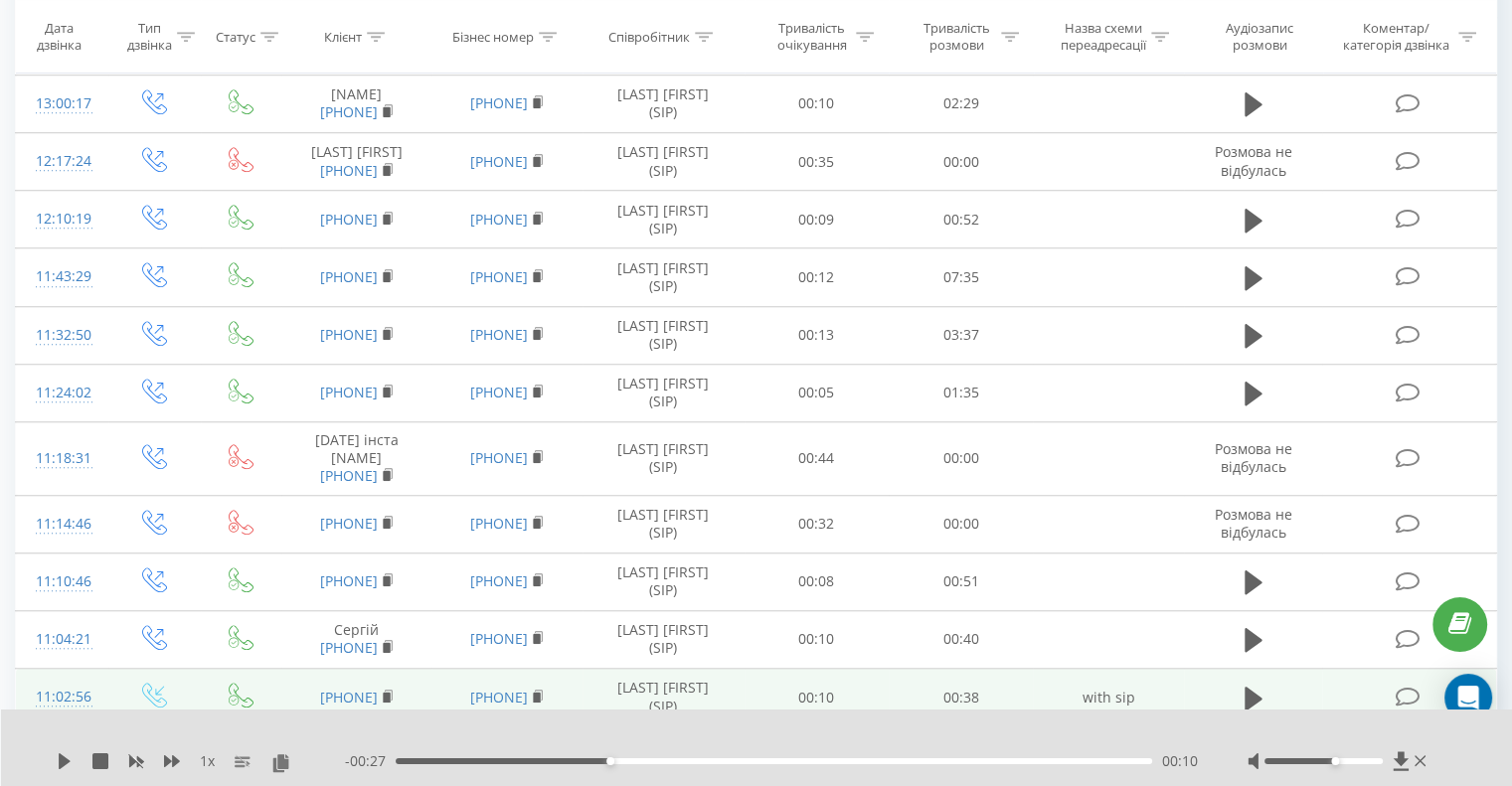 scroll, scrollTop: 1518, scrollLeft: 0, axis: vertical 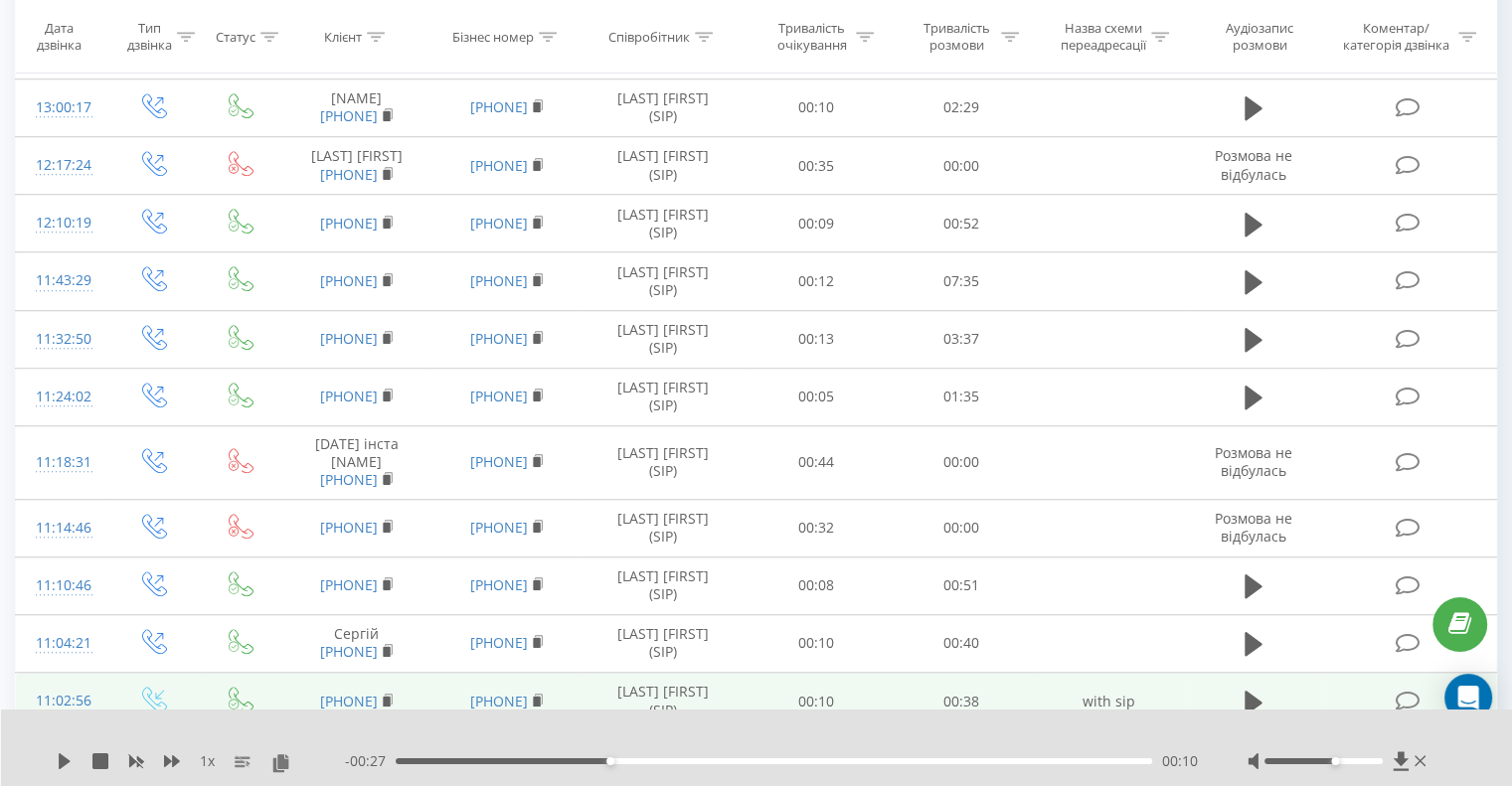click 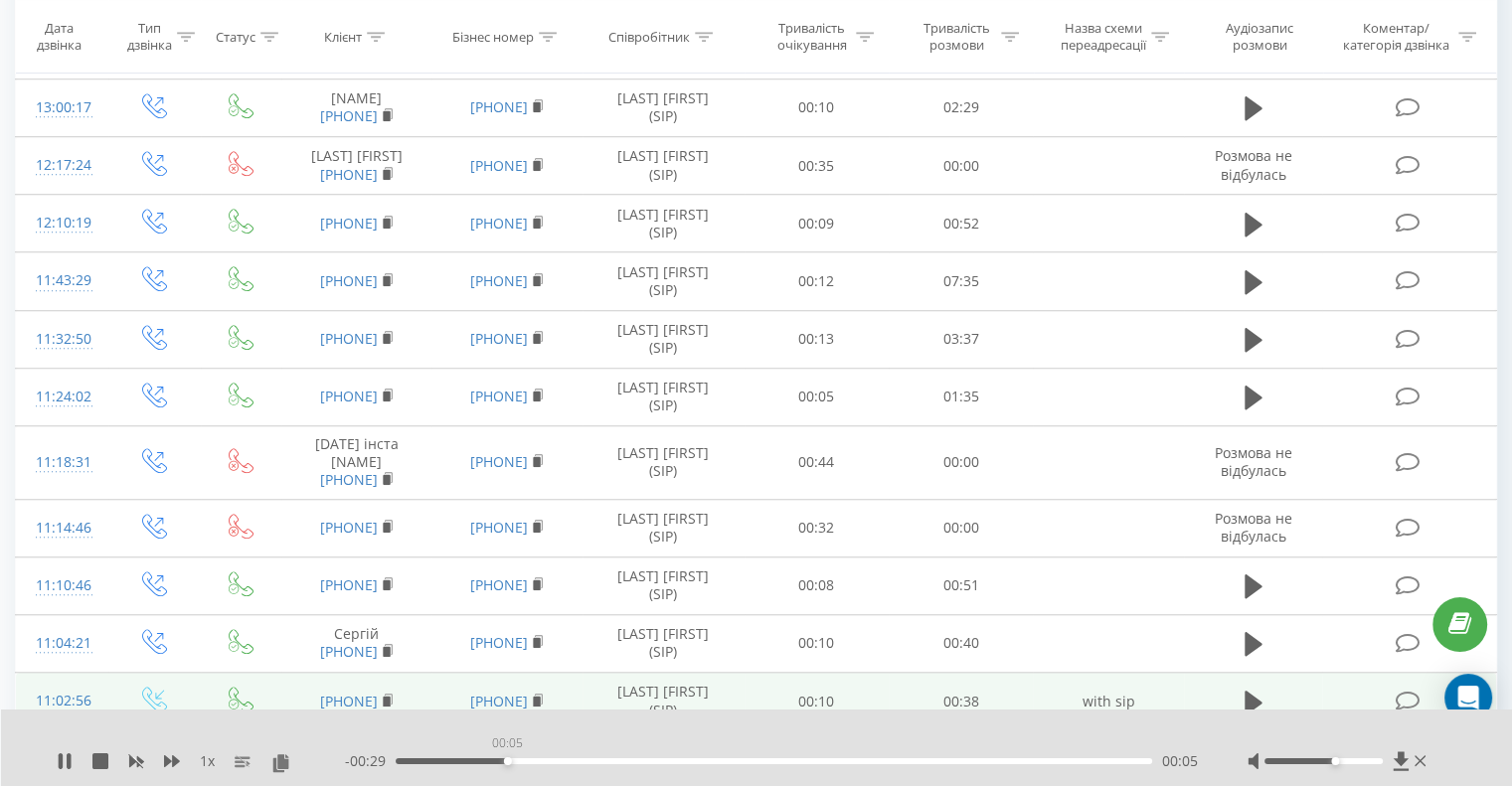 click on "00:05" at bounding box center (773, 761) 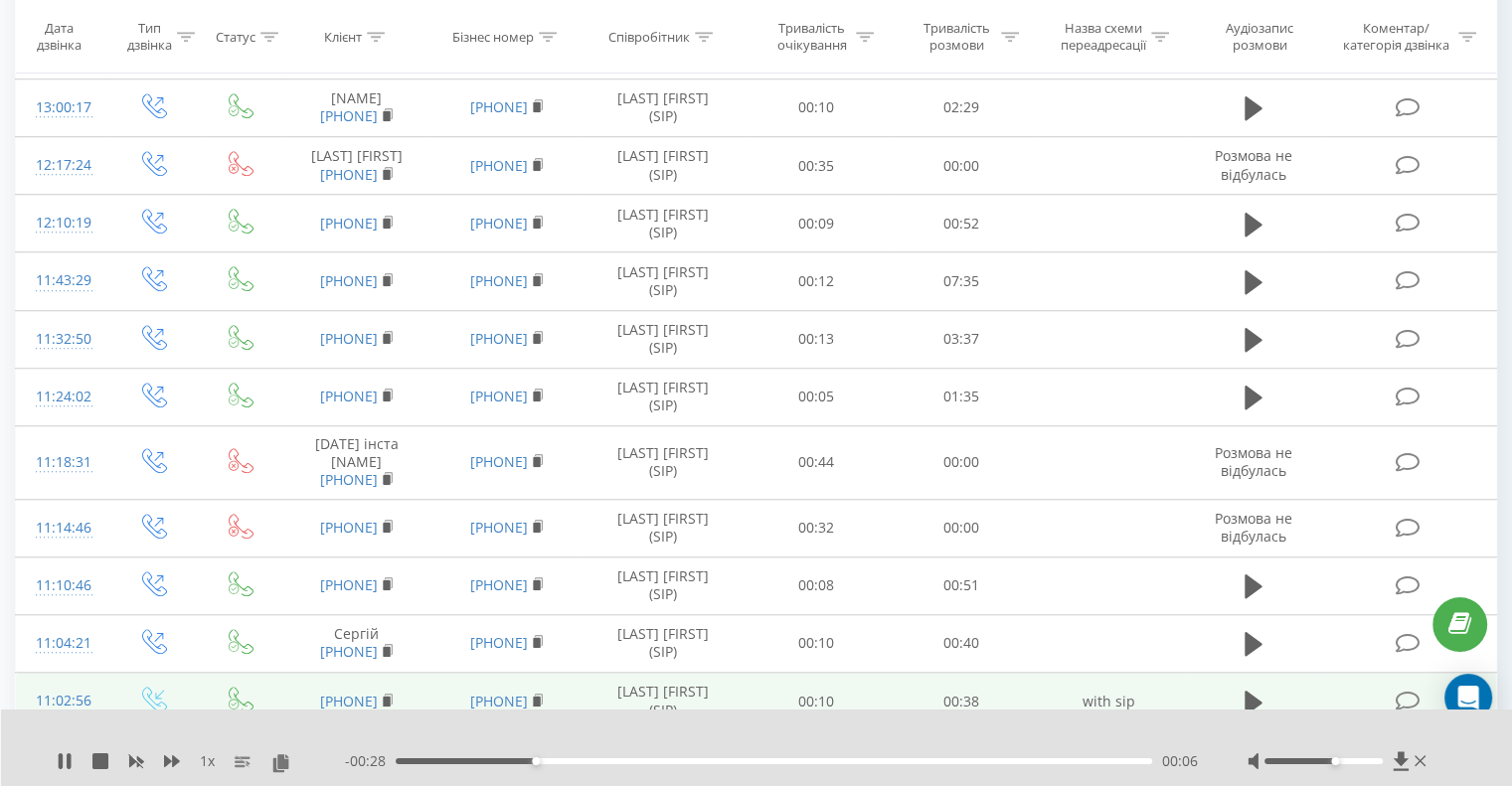 click 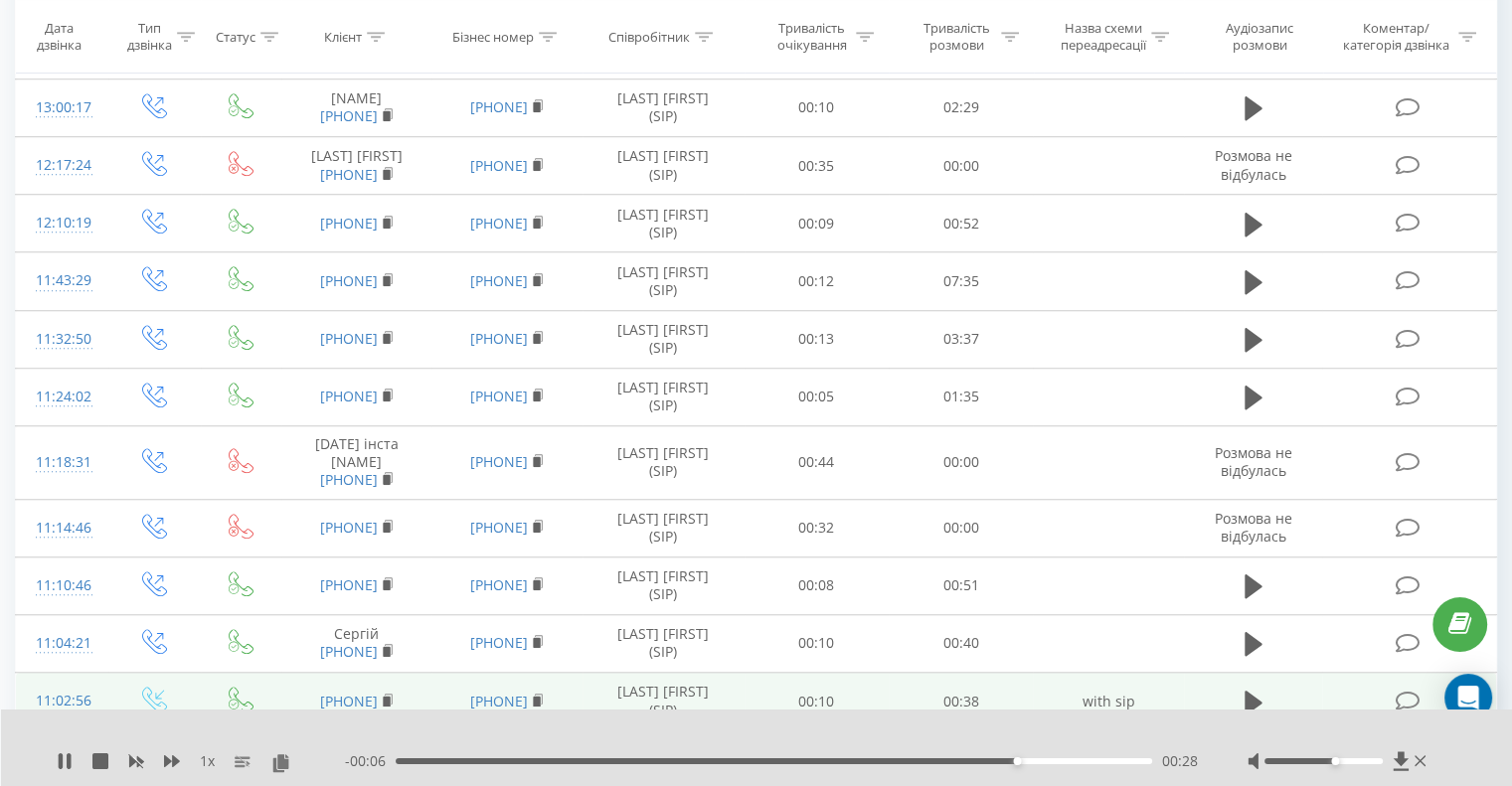 click 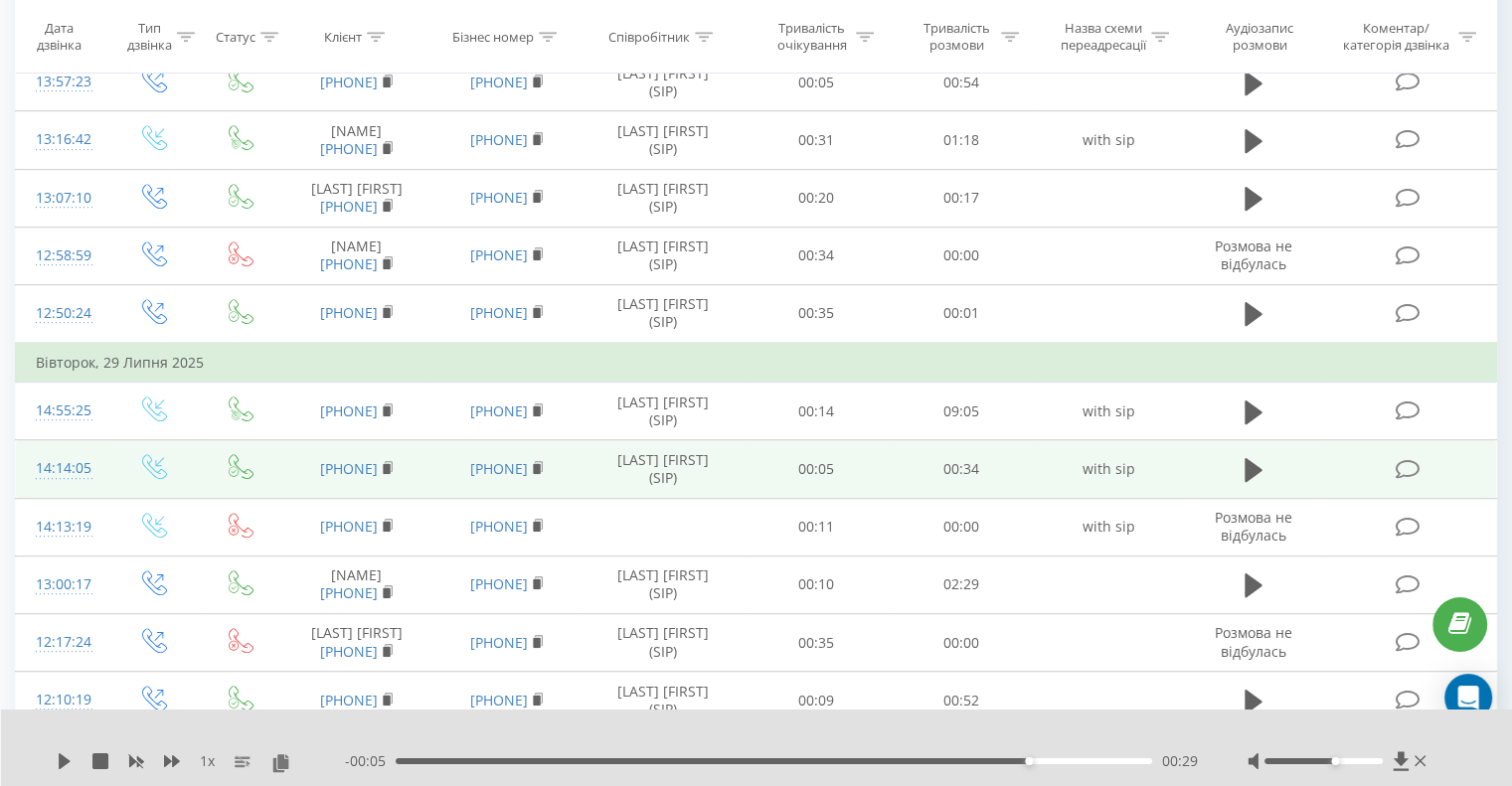 scroll, scrollTop: 1027, scrollLeft: 0, axis: vertical 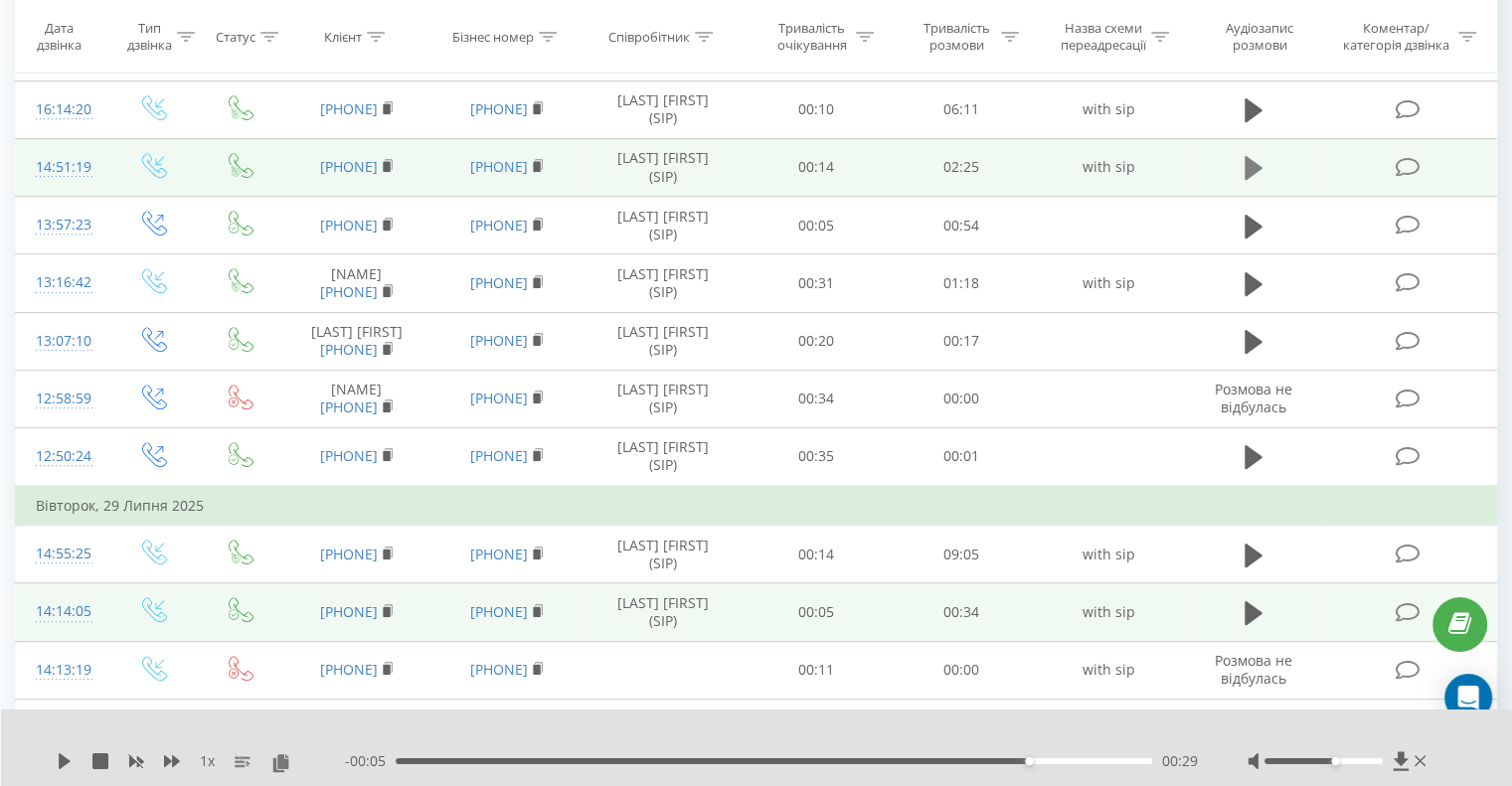 click 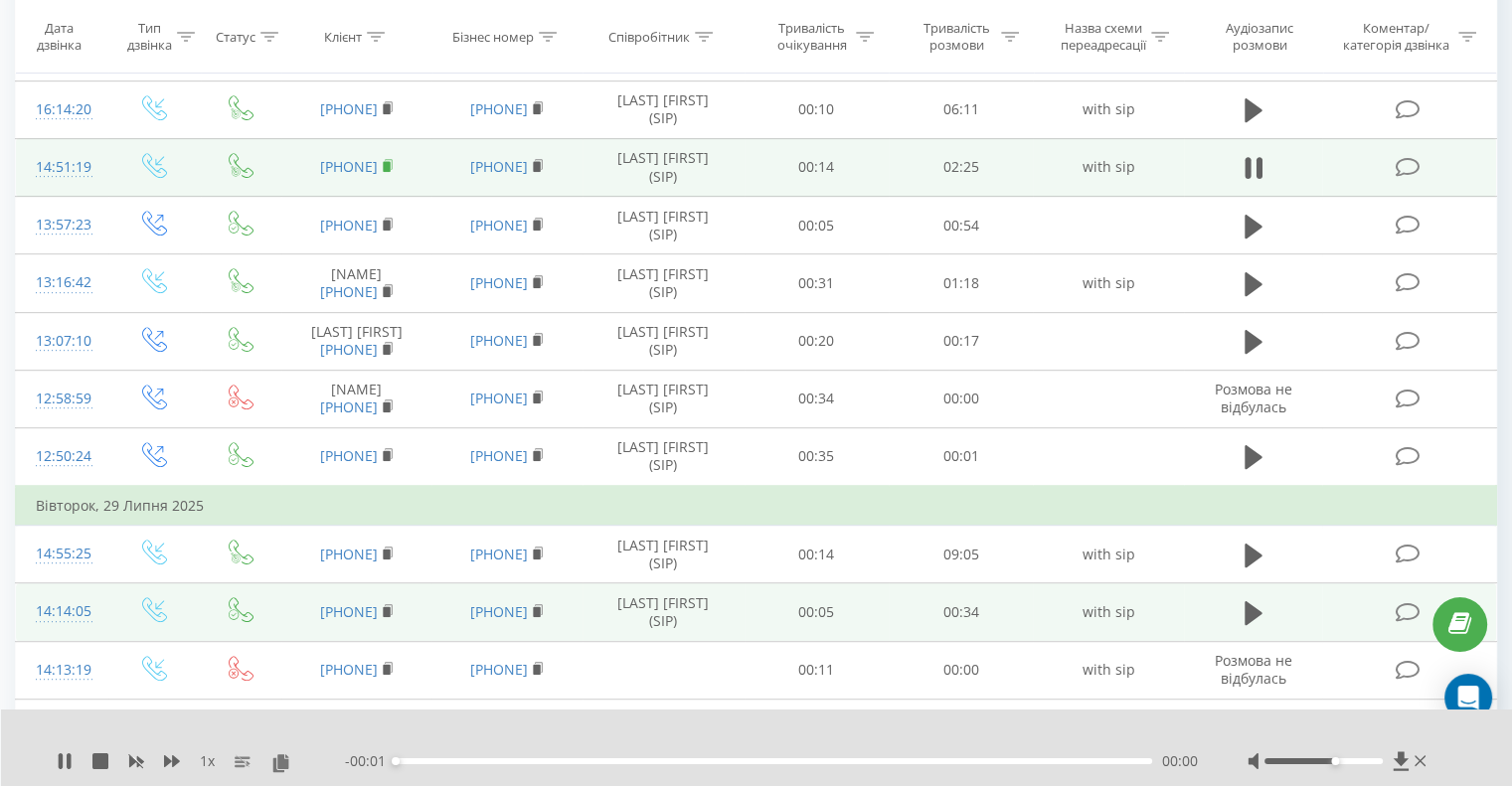click 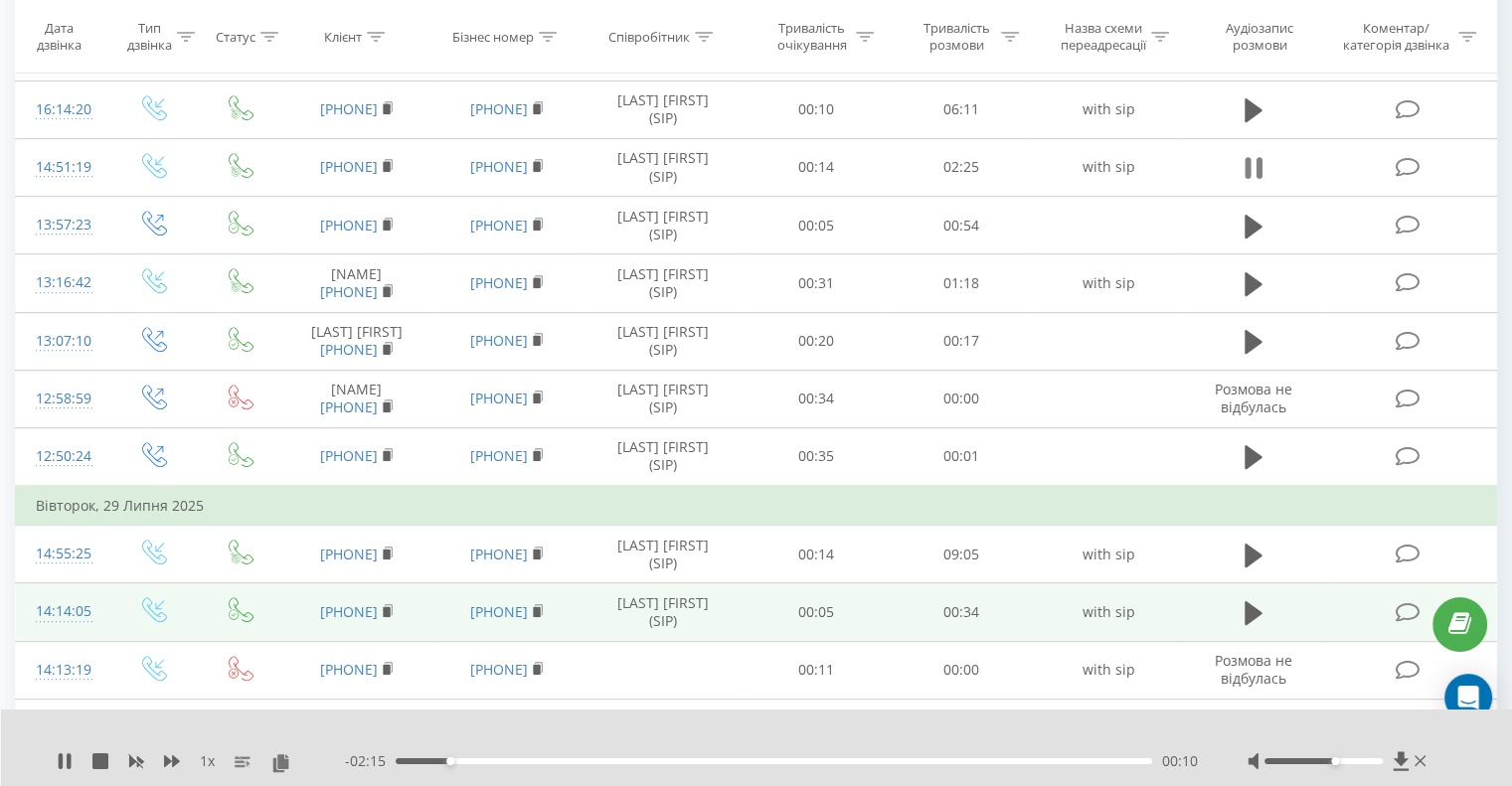 click 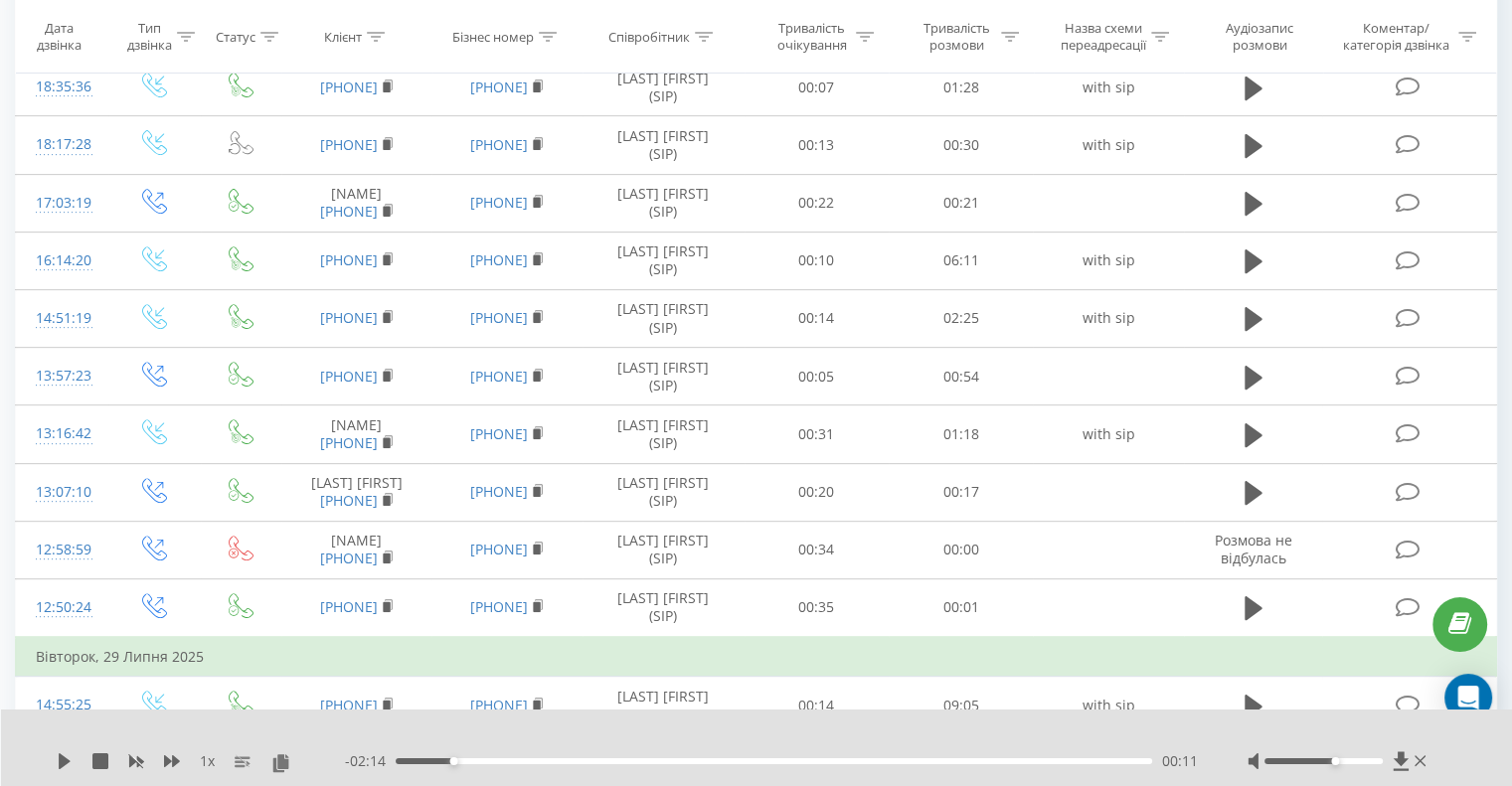 scroll, scrollTop: 742, scrollLeft: 0, axis: vertical 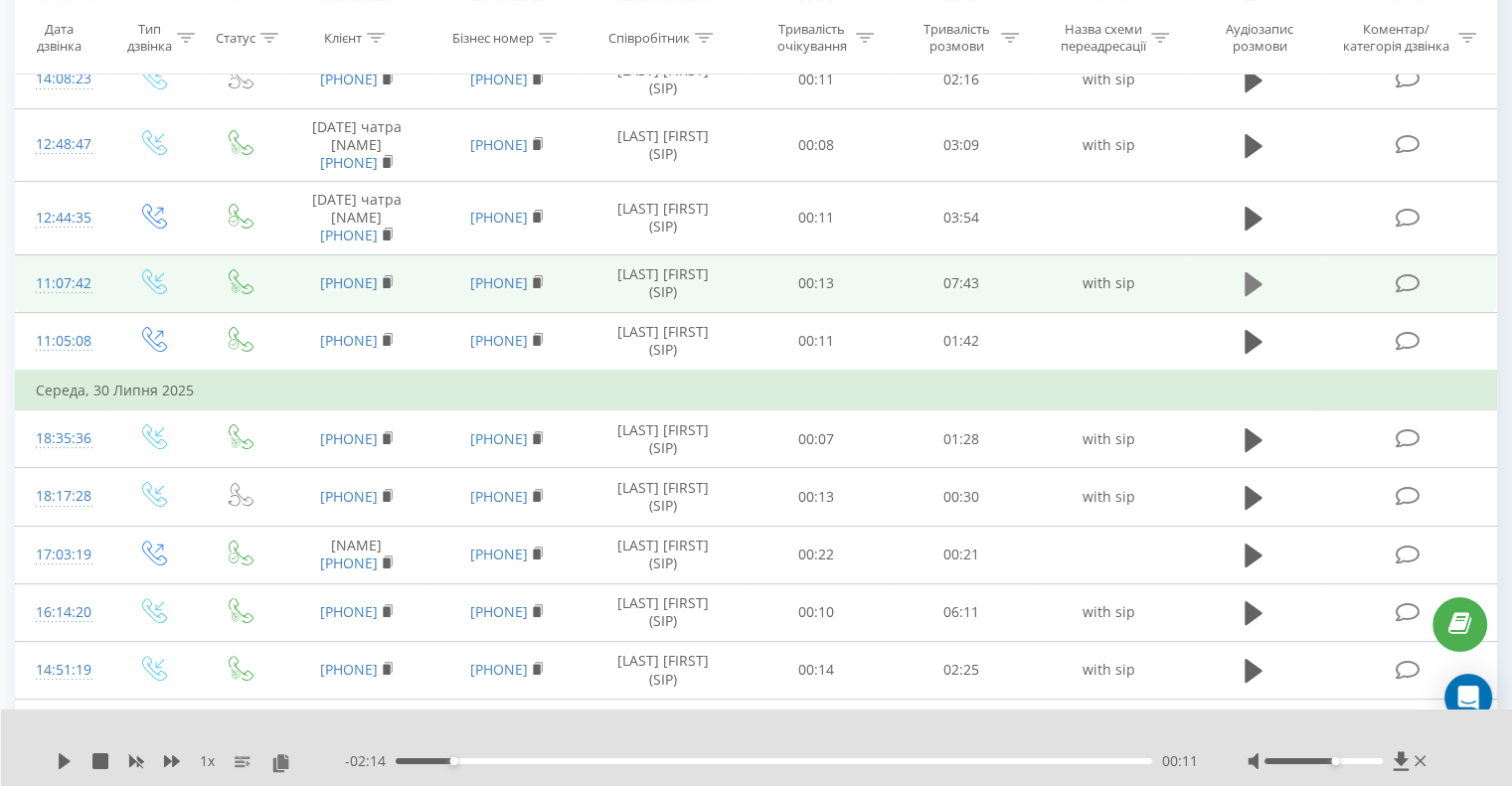 click 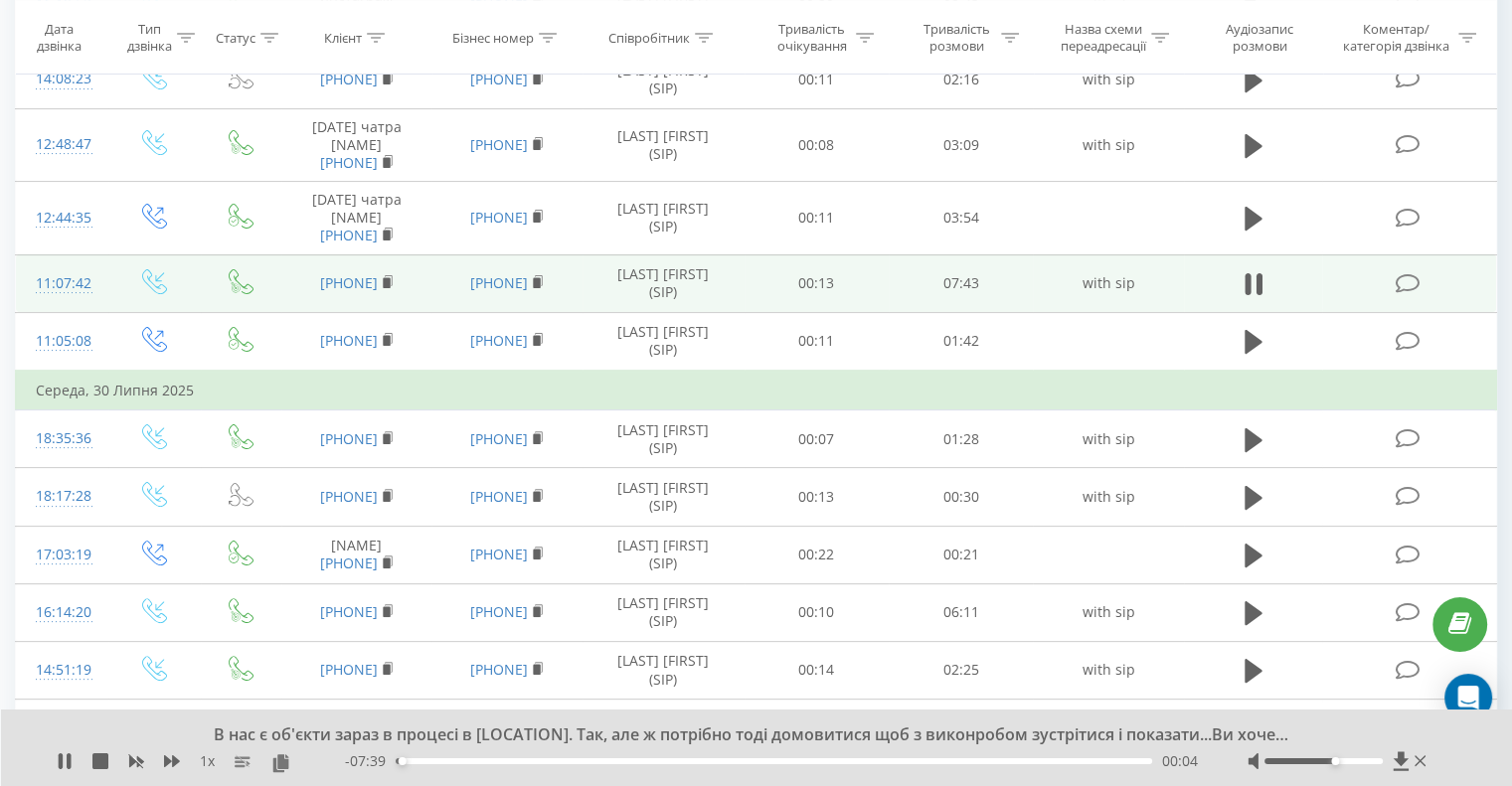 click on "- 07:39 00:04   00:04" at bounding box center [771, 761] 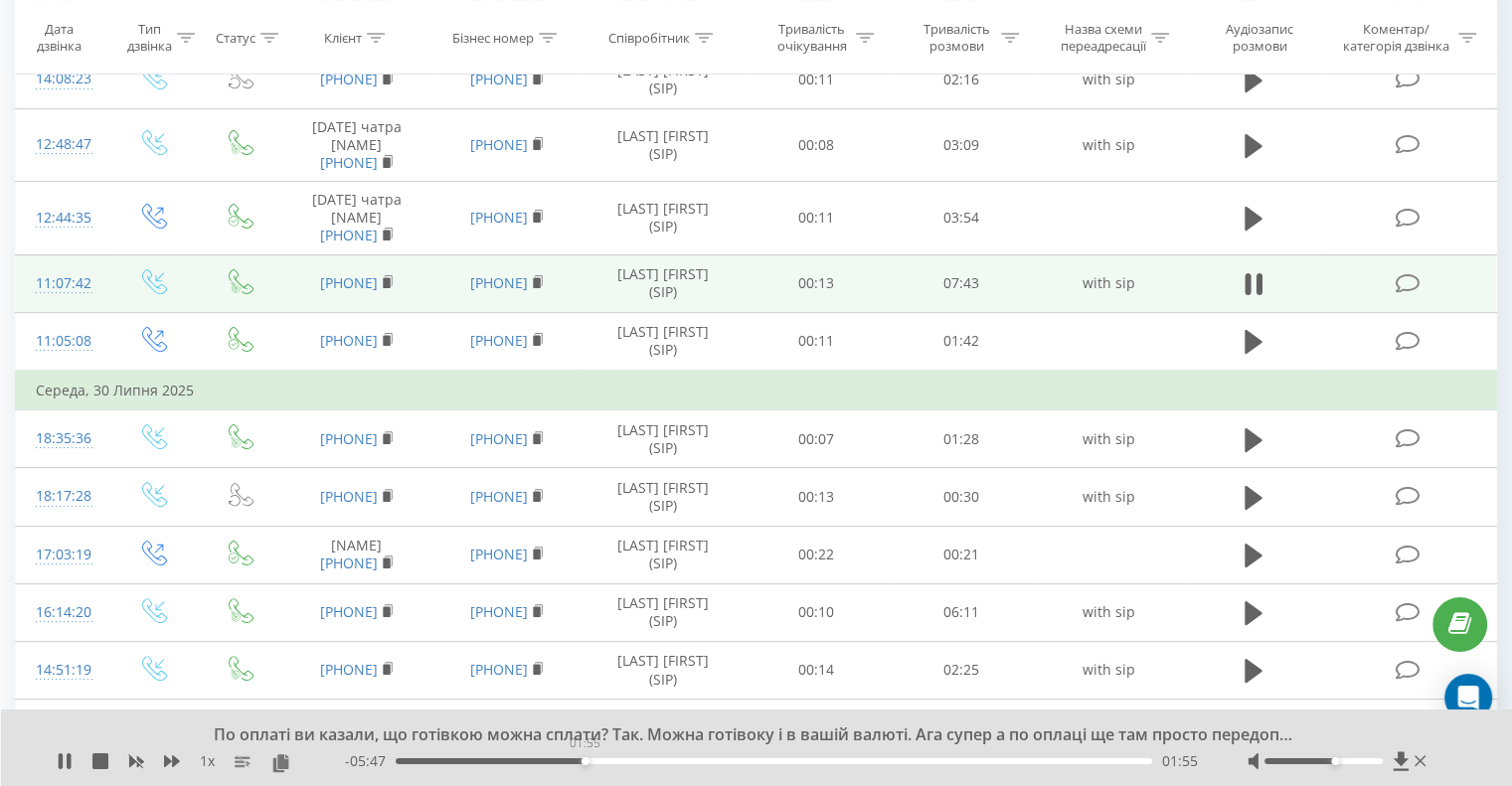 click on "01:55" at bounding box center [773, 761] 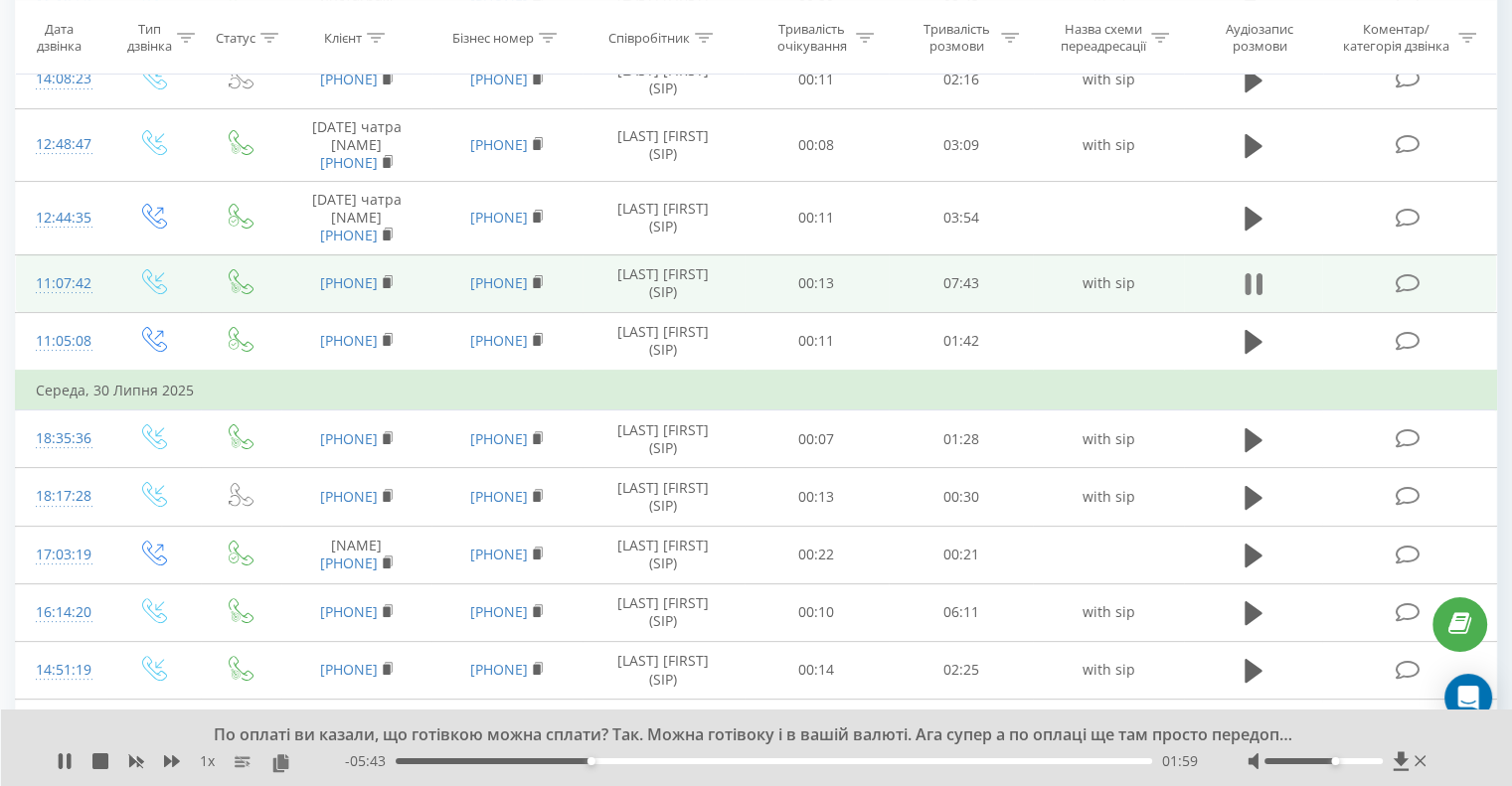 click 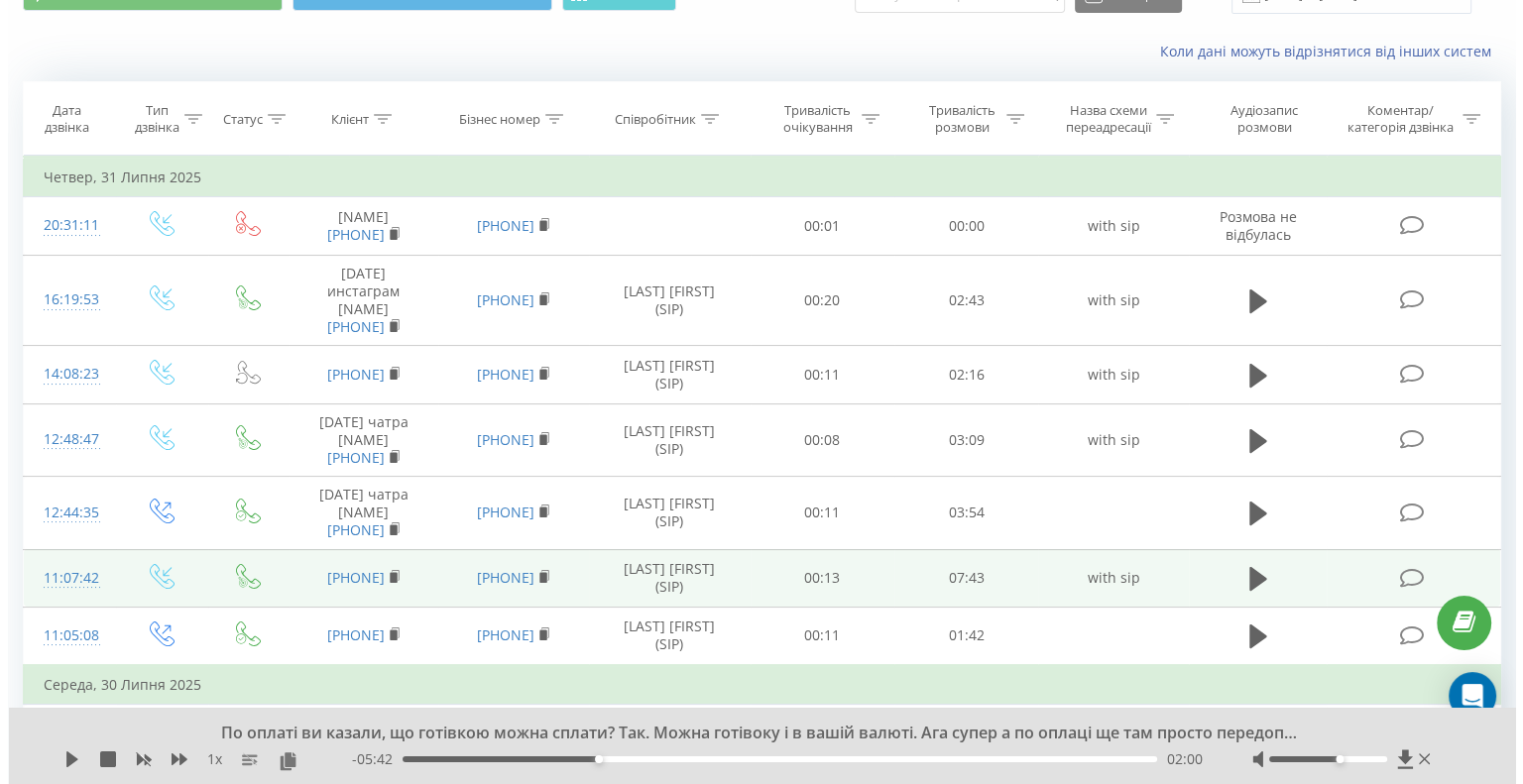scroll, scrollTop: 0, scrollLeft: 0, axis: both 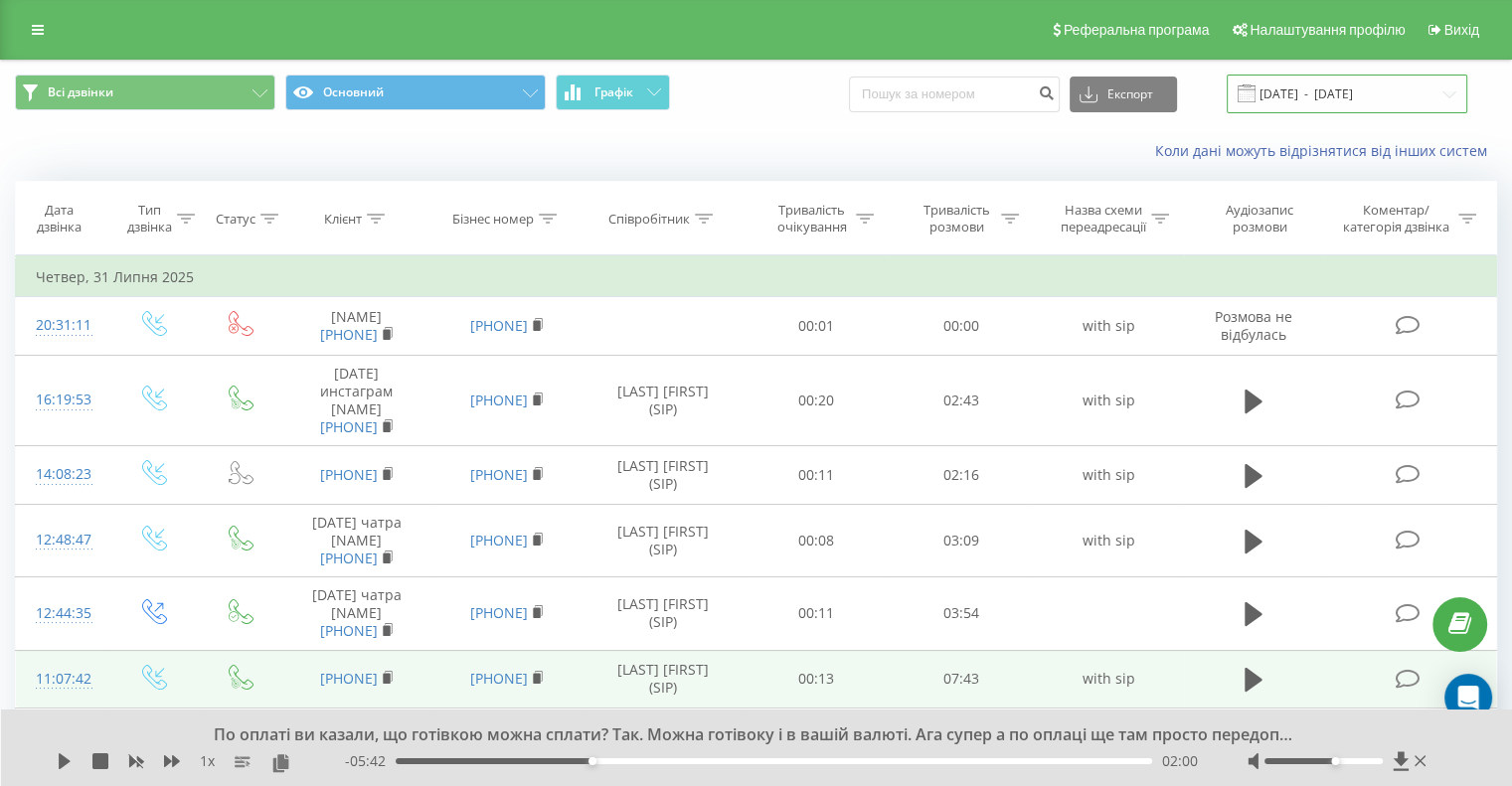 click on "[DATE]  -  [DATE]" at bounding box center [1347, 93] 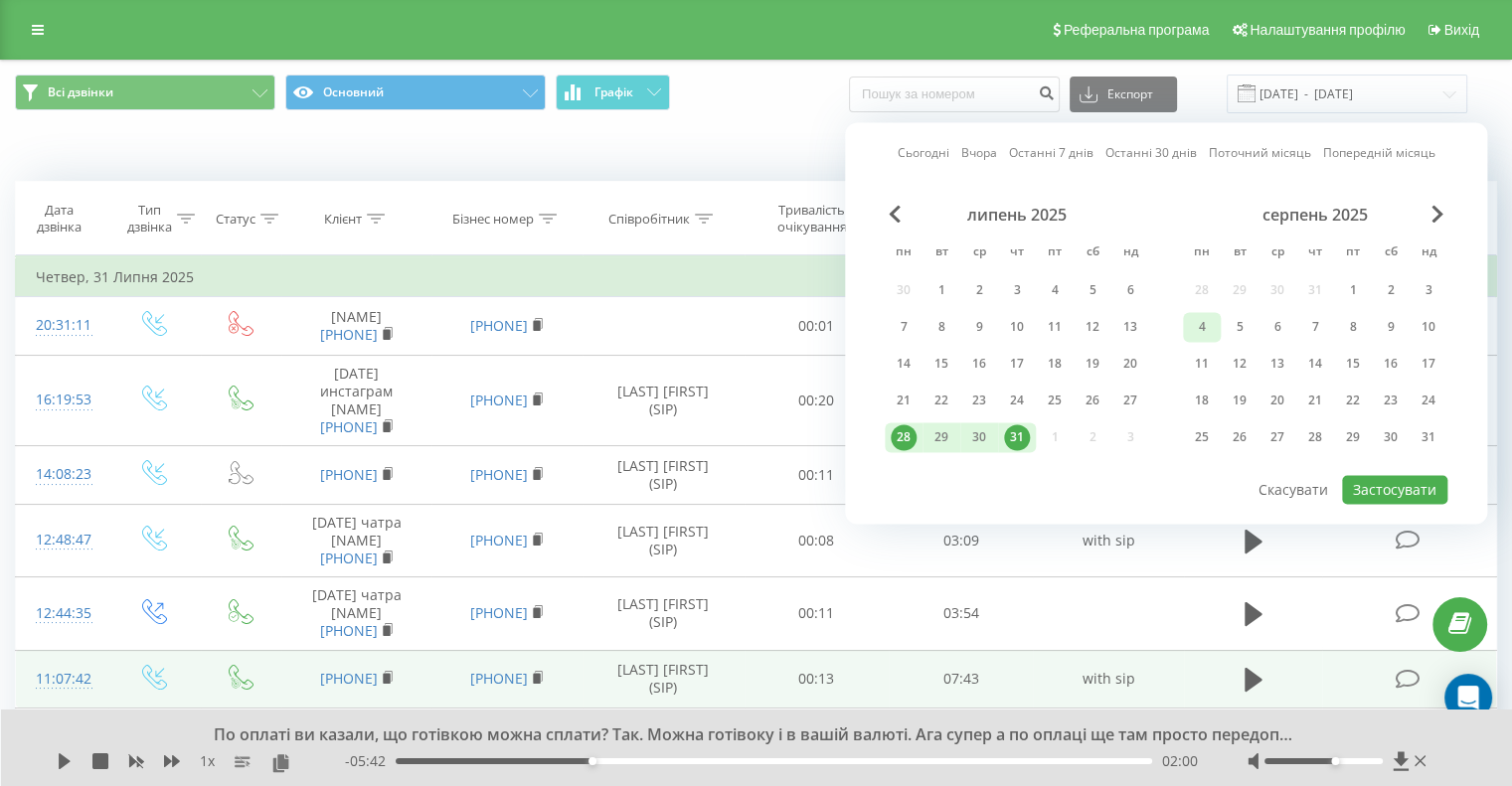 click on "4" at bounding box center (1202, 327) 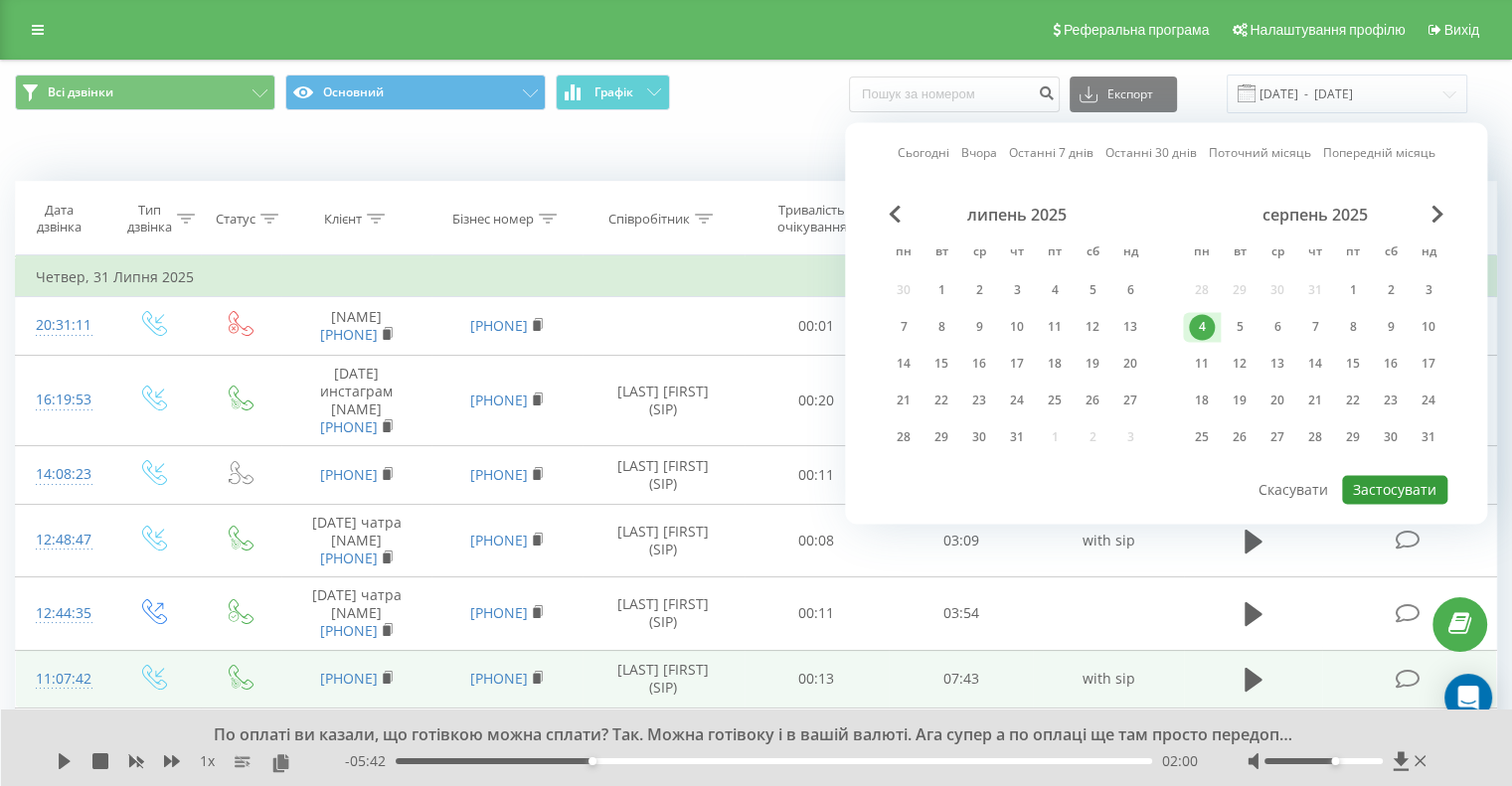 click on "Застосувати" at bounding box center [1395, 489] 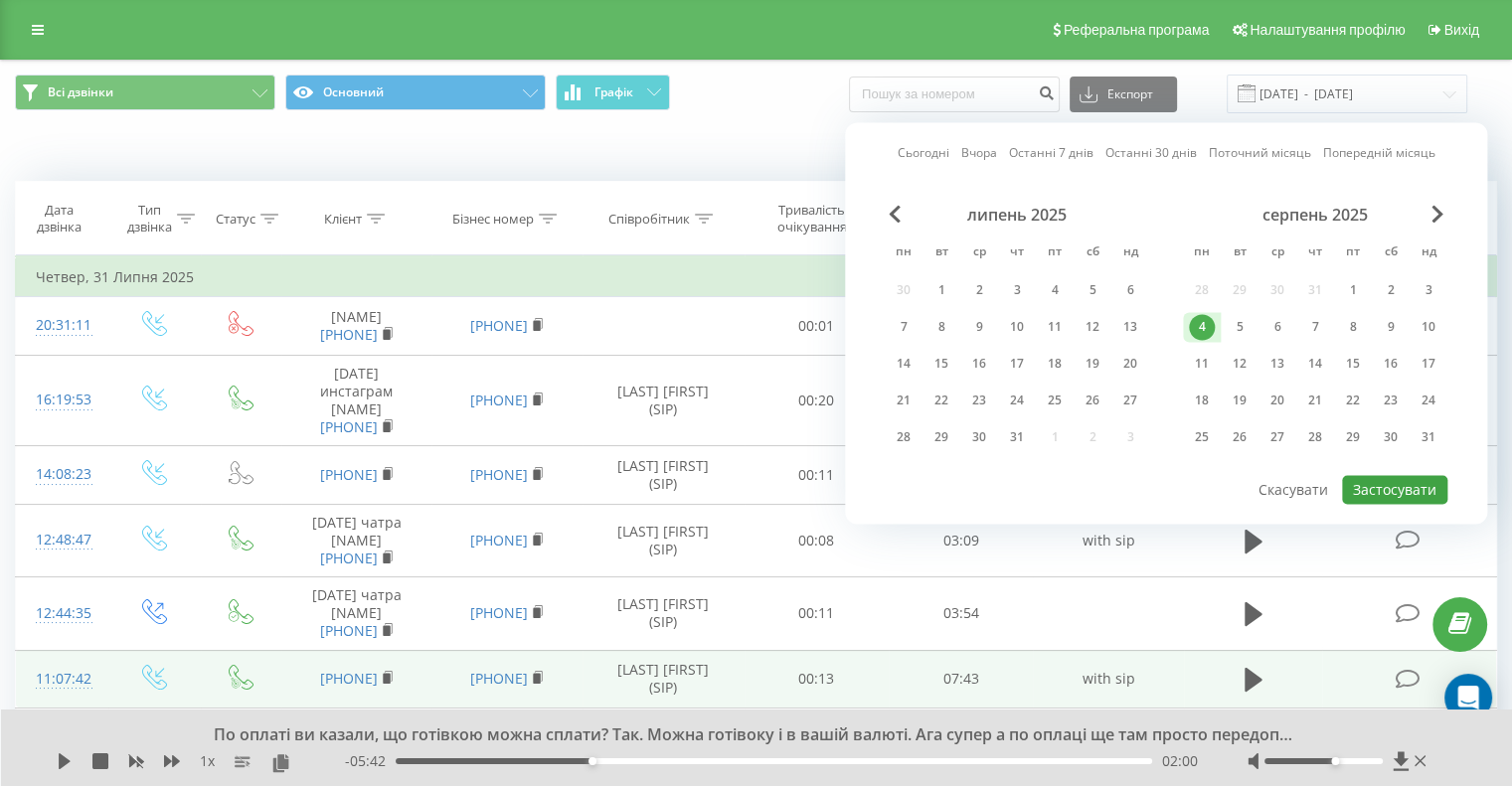 type on "04.08.2025  -  04.08.2025" 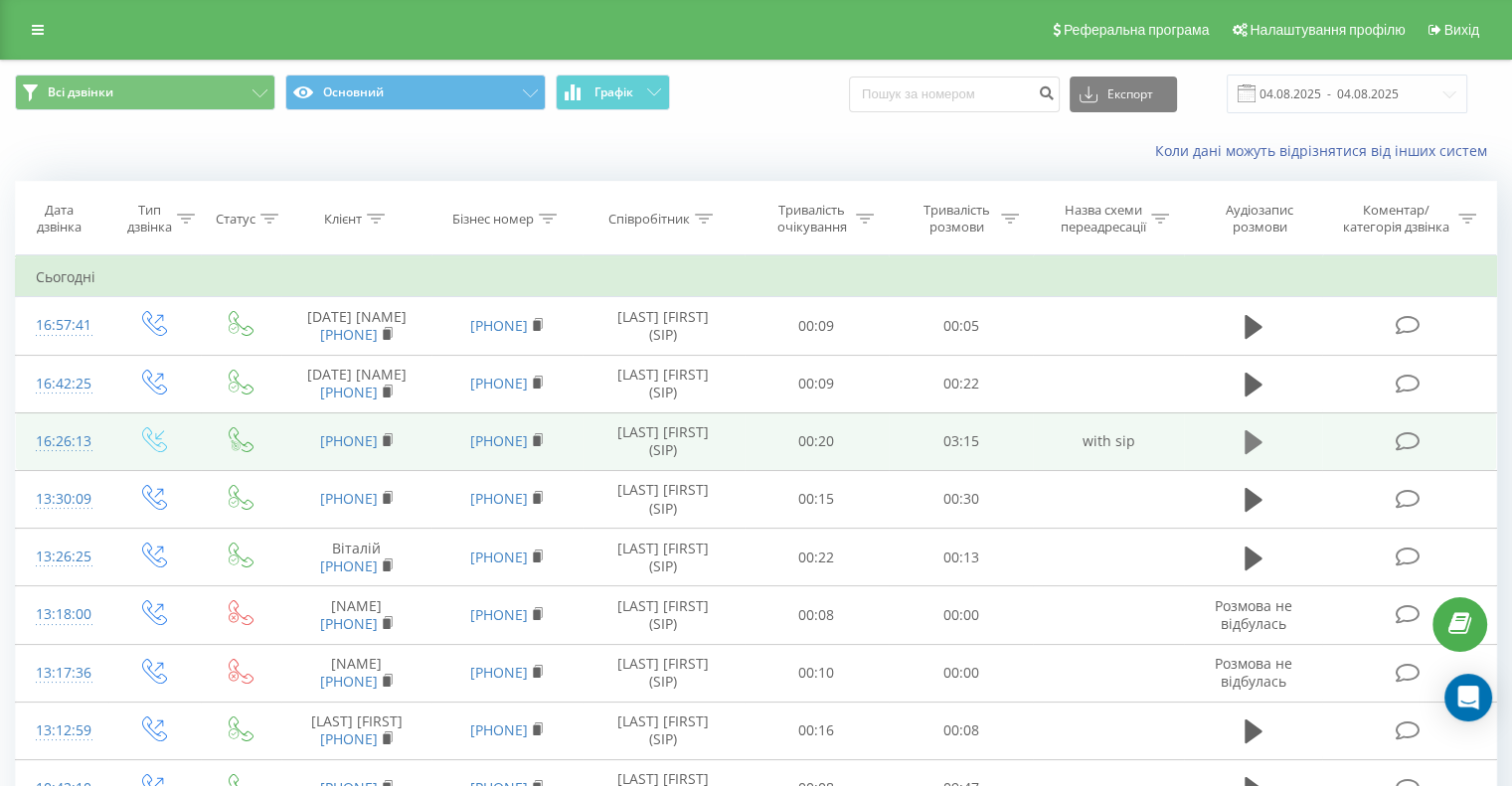 click 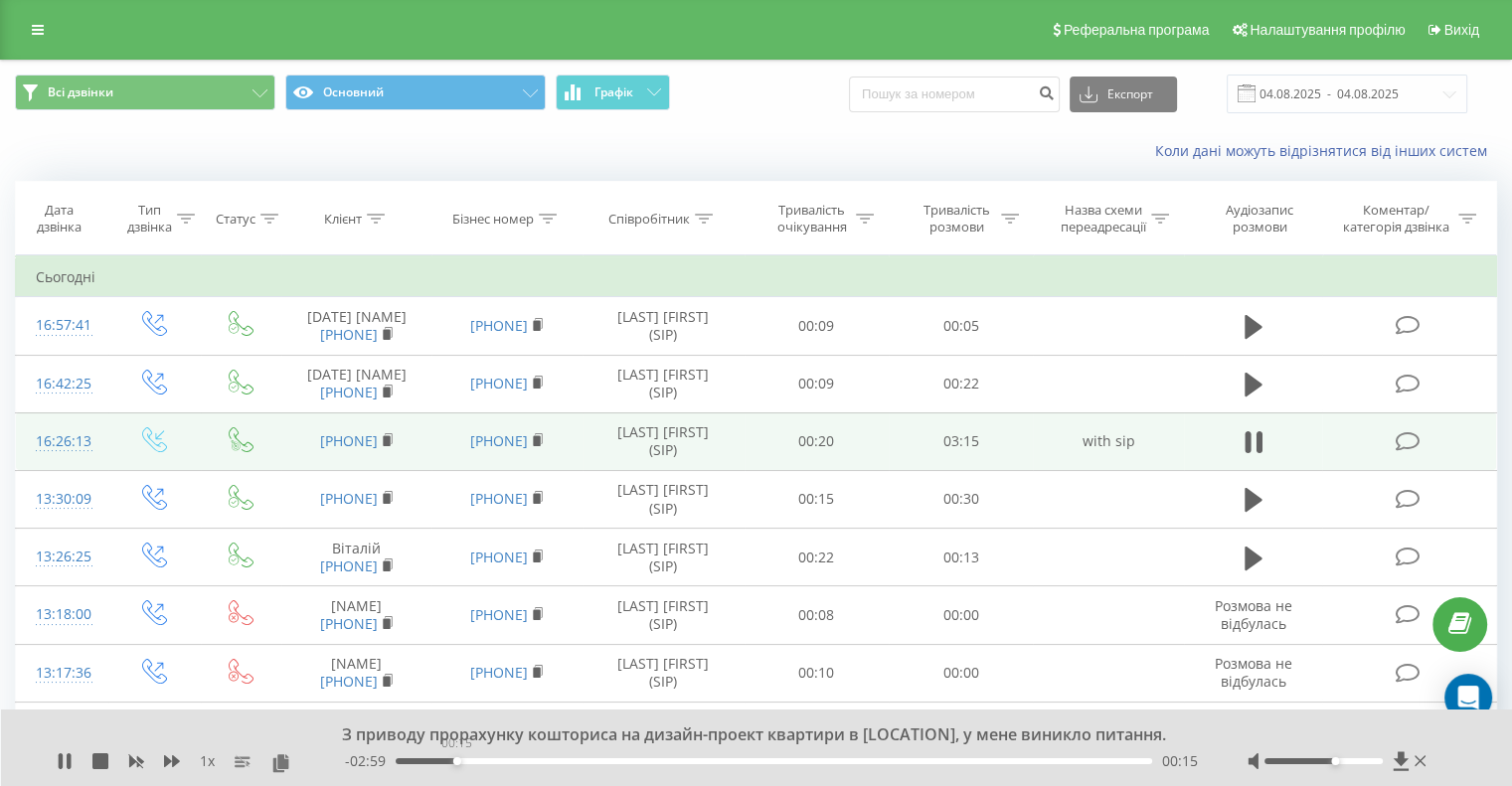 click on "00:15" at bounding box center (773, 761) 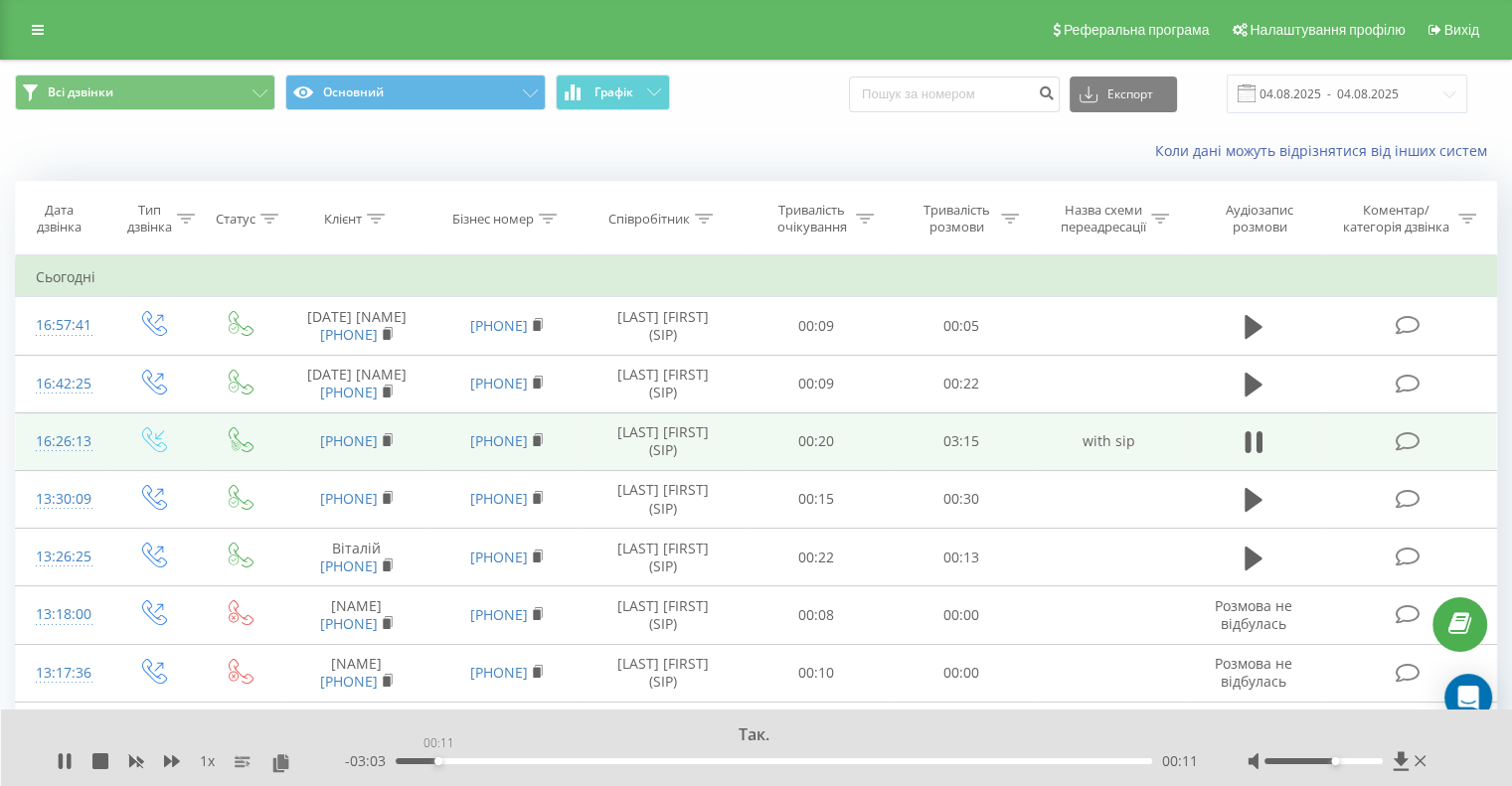 click on "00:11" at bounding box center (773, 761) 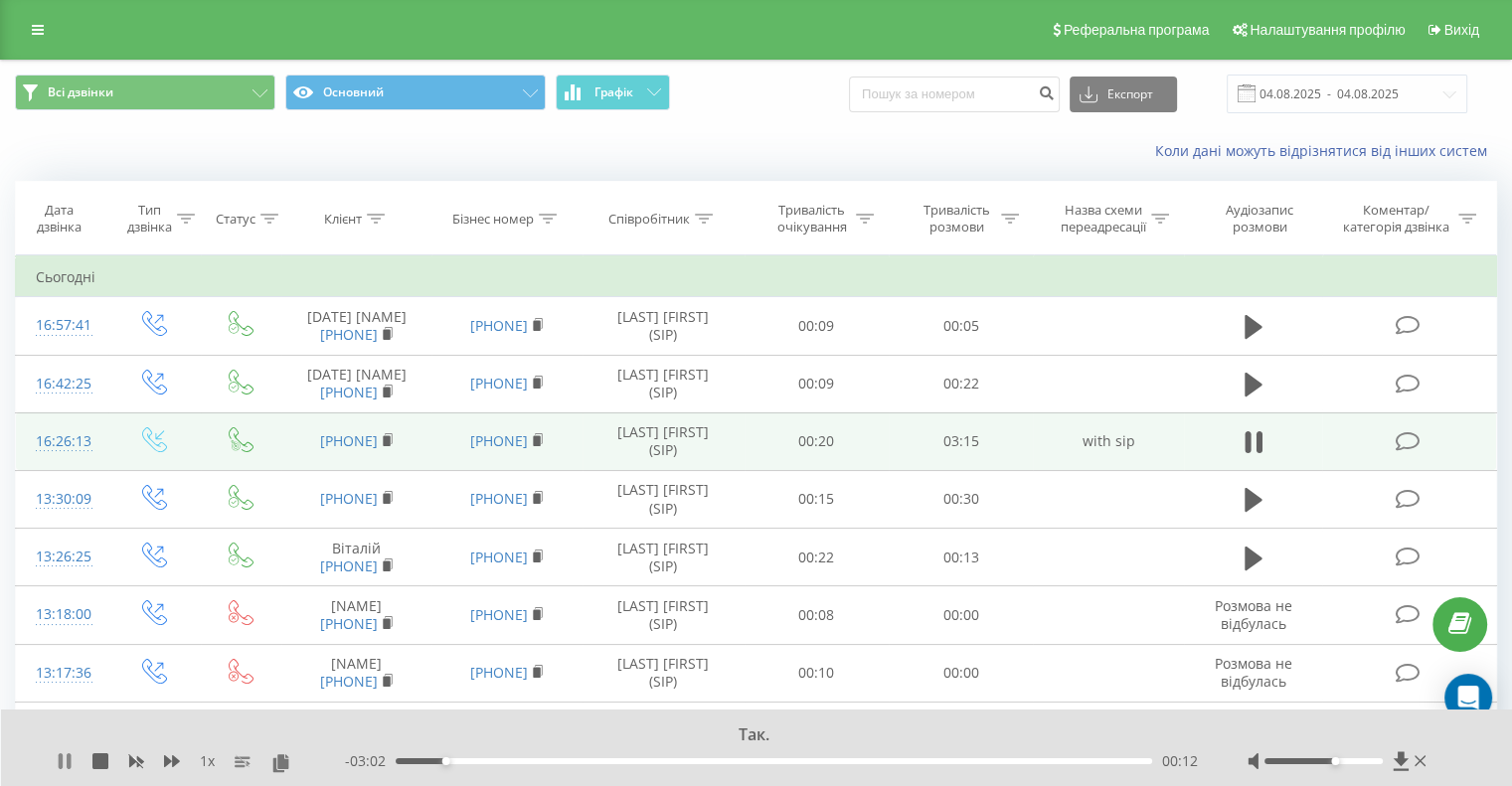 click 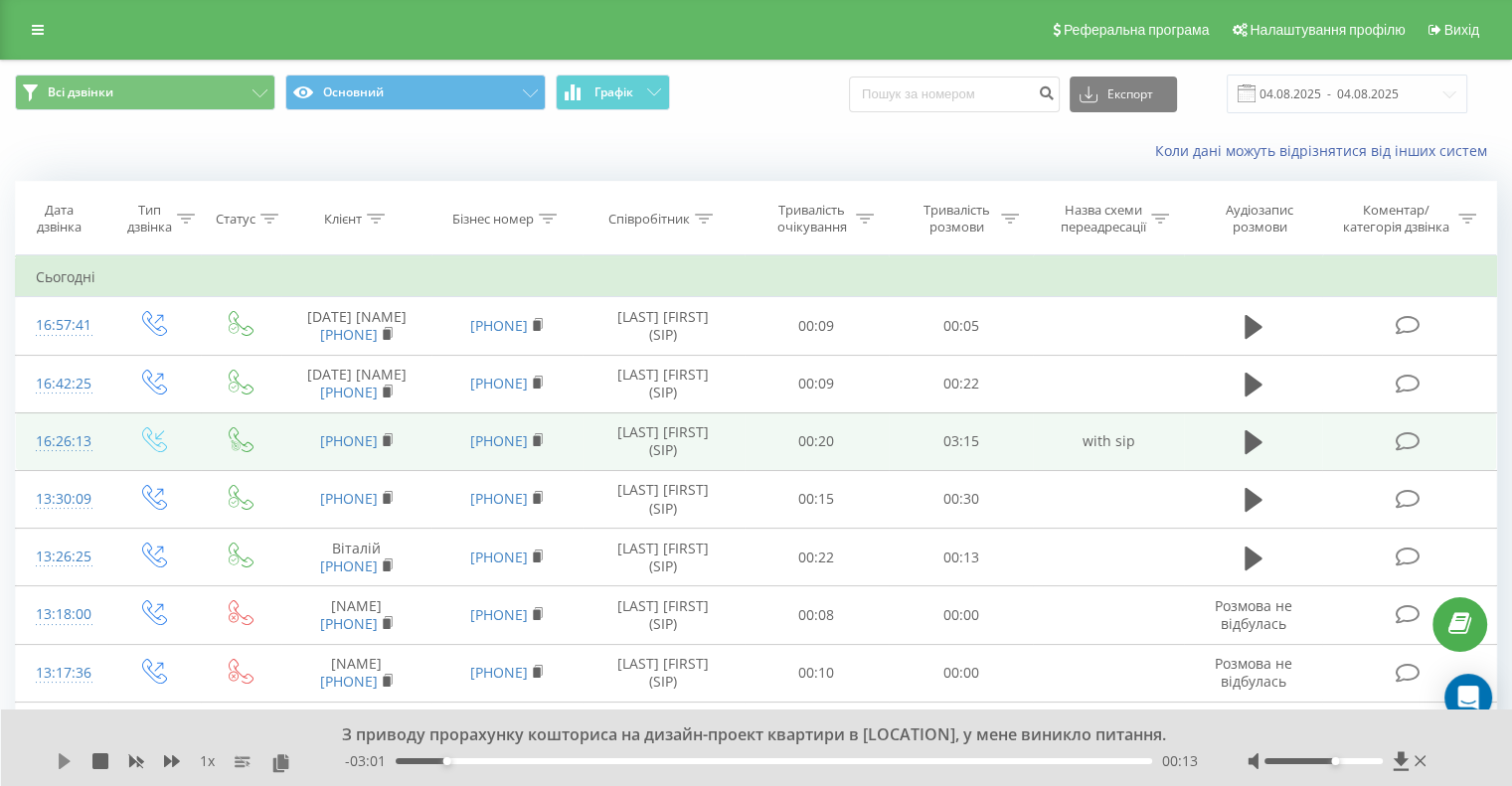 click 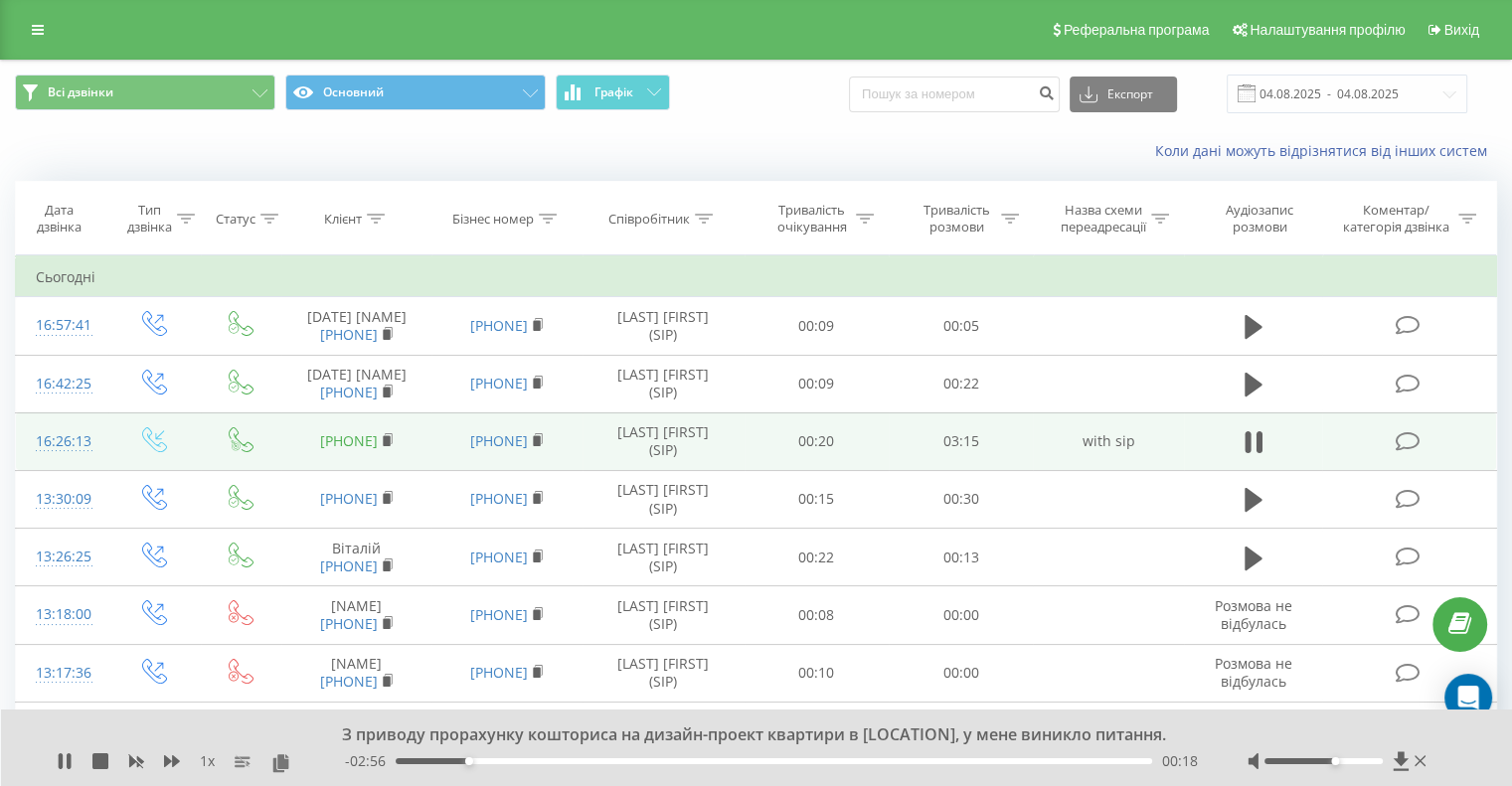 click on "[PHONE]" at bounding box center [349, 440] 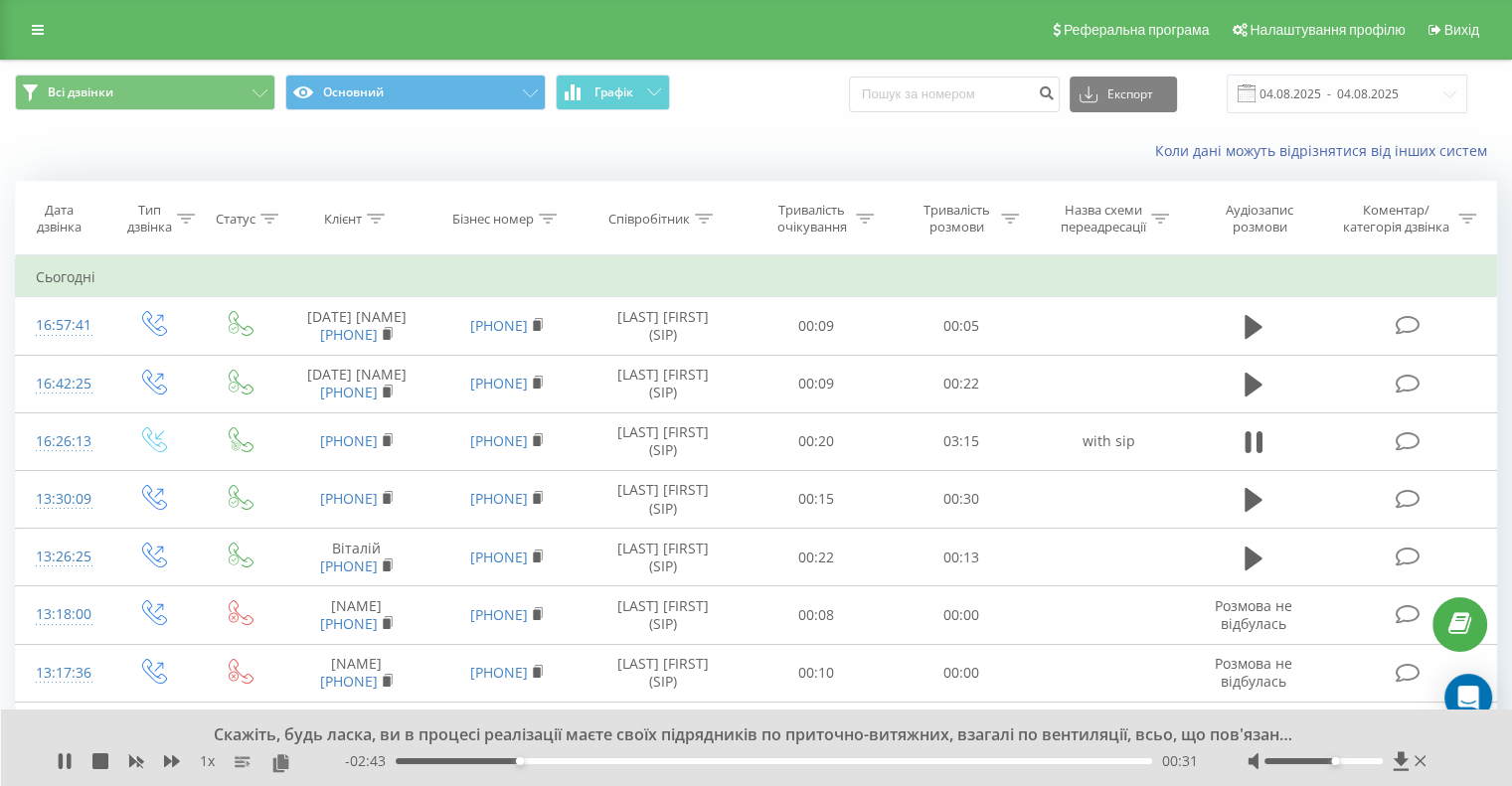 click on "Коли дані можуть відрізнятися вiд інших систем" at bounding box center [756, 151] 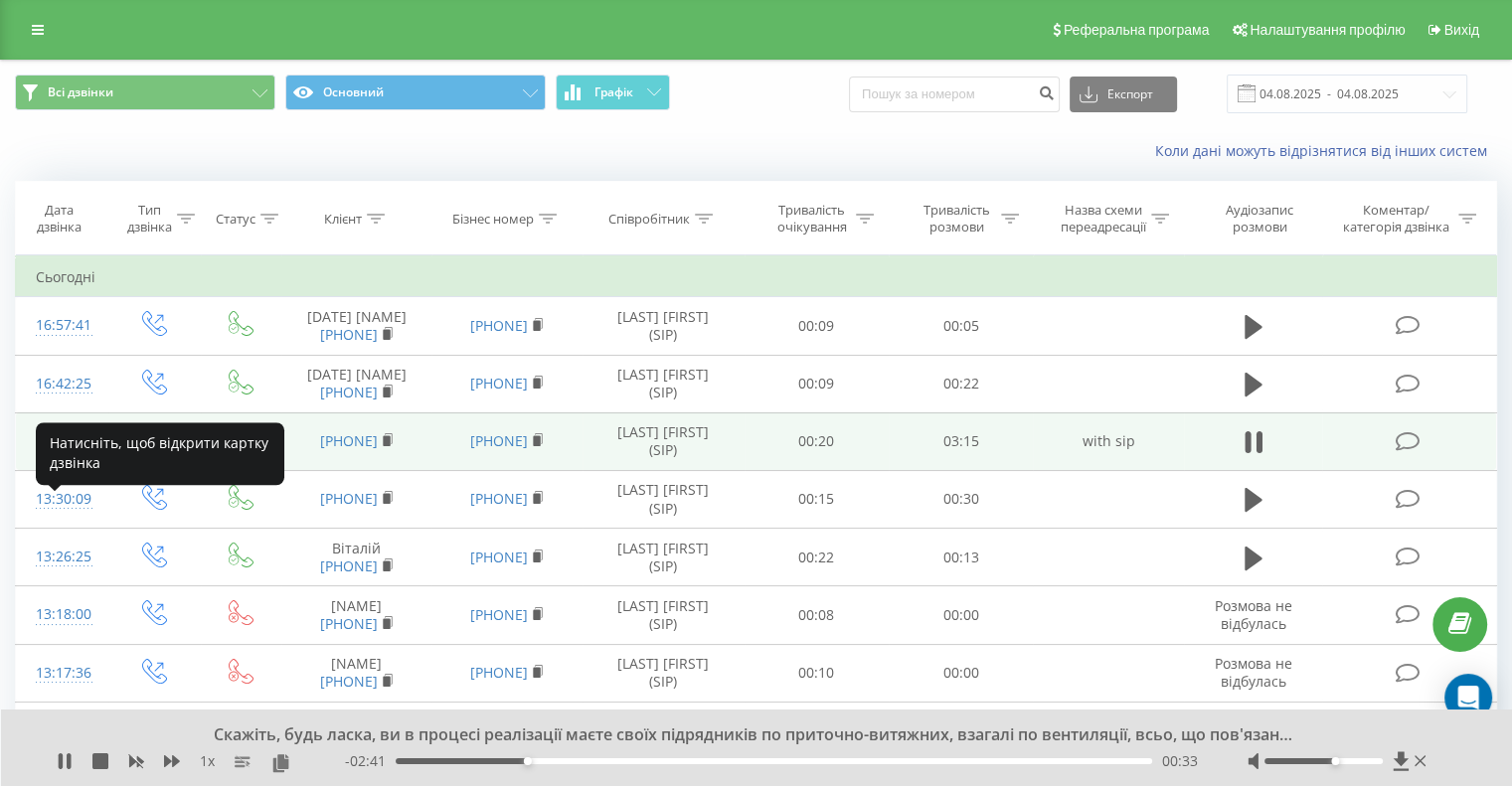 click on "16:26:13" at bounding box center (62, 441) 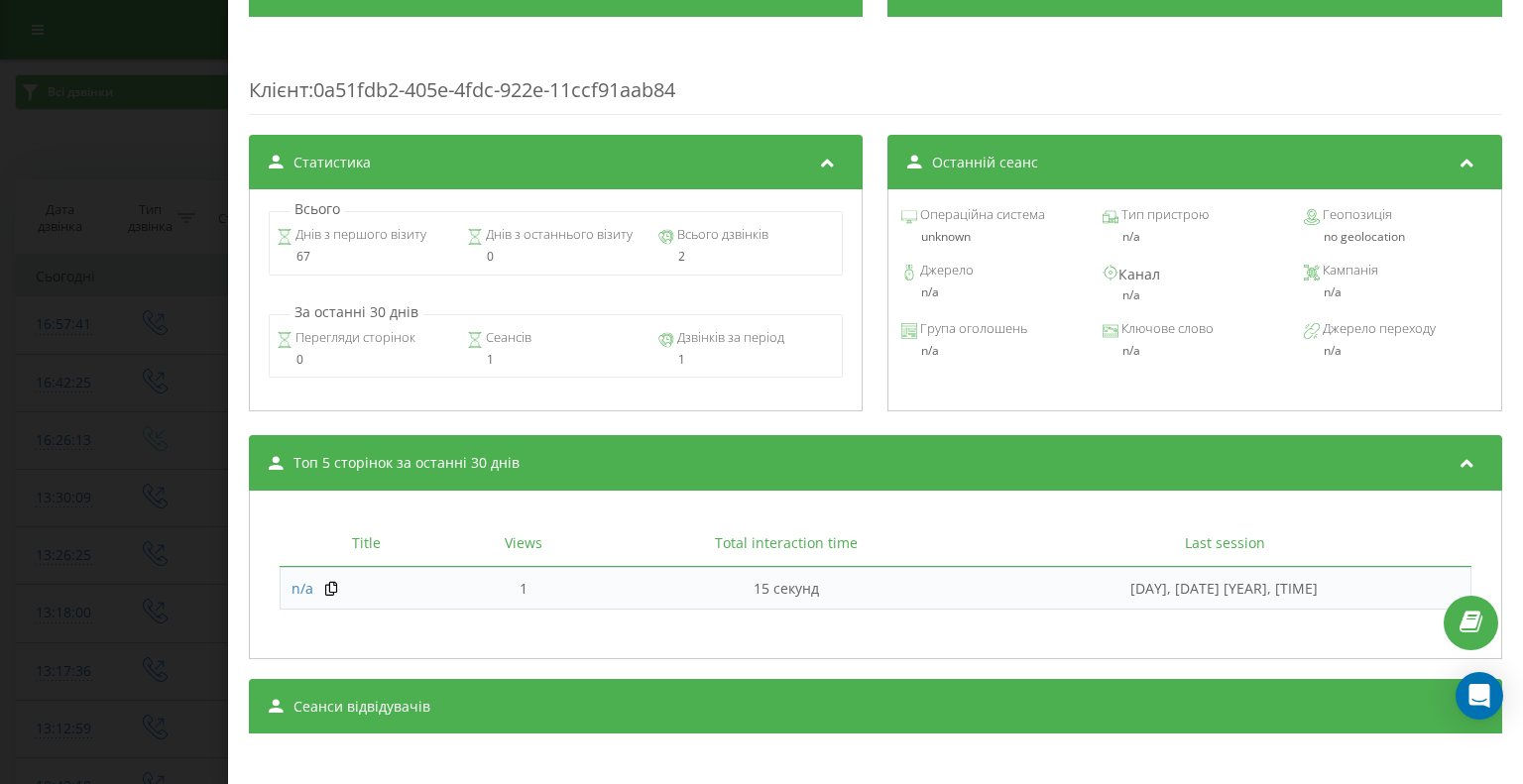scroll, scrollTop: 744, scrollLeft: 0, axis: vertical 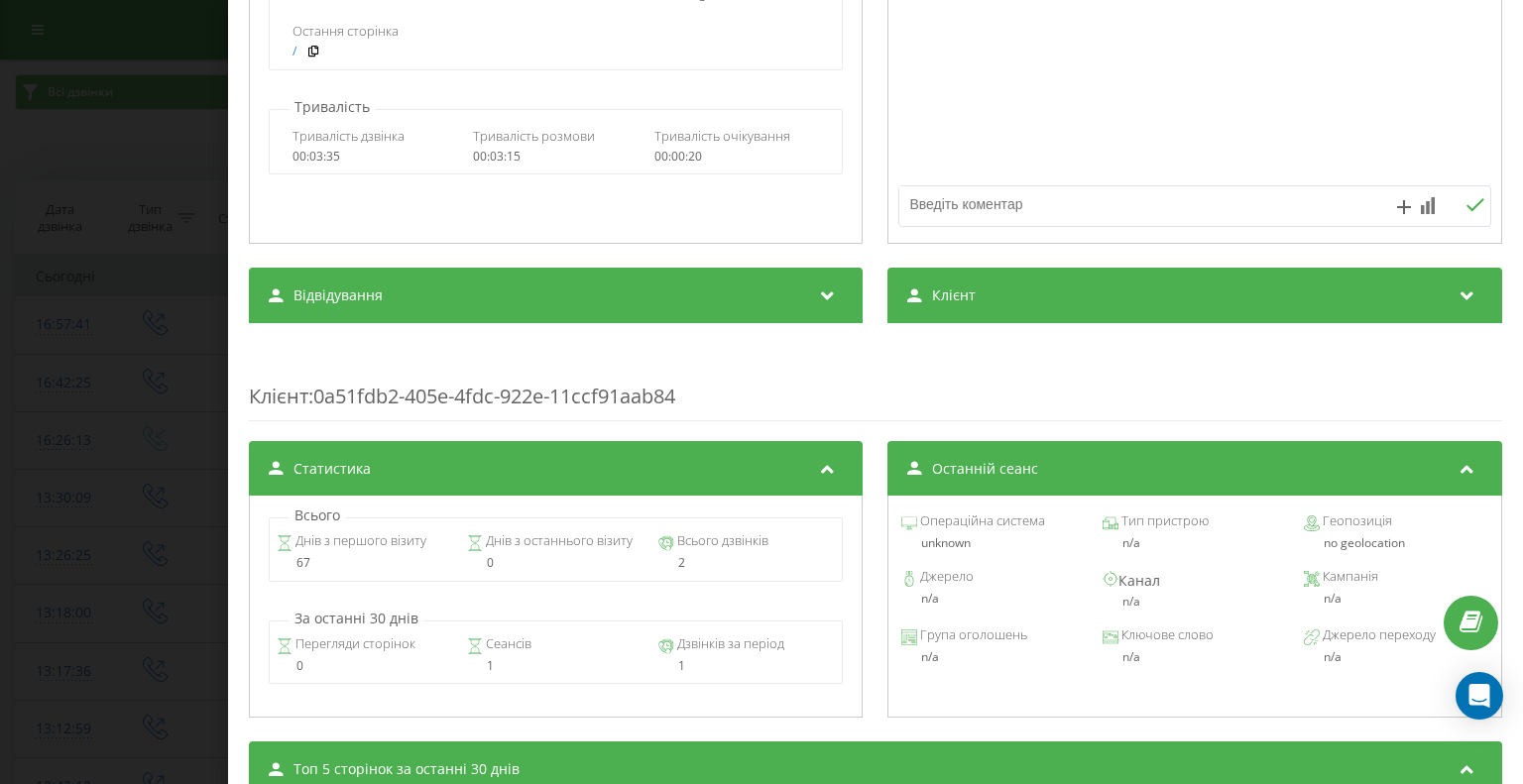 click at bounding box center [1467, 292] 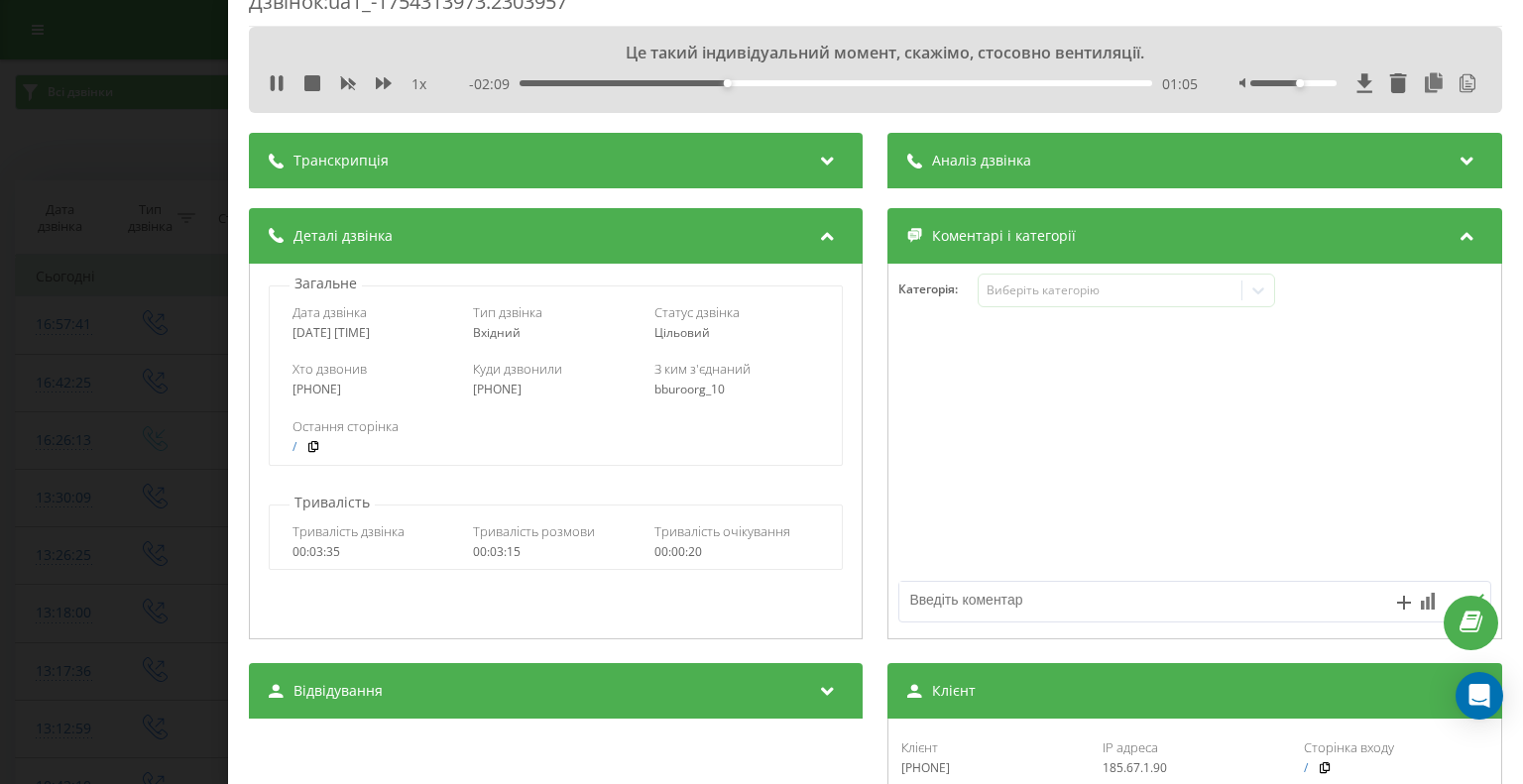 scroll, scrollTop: 0, scrollLeft: 0, axis: both 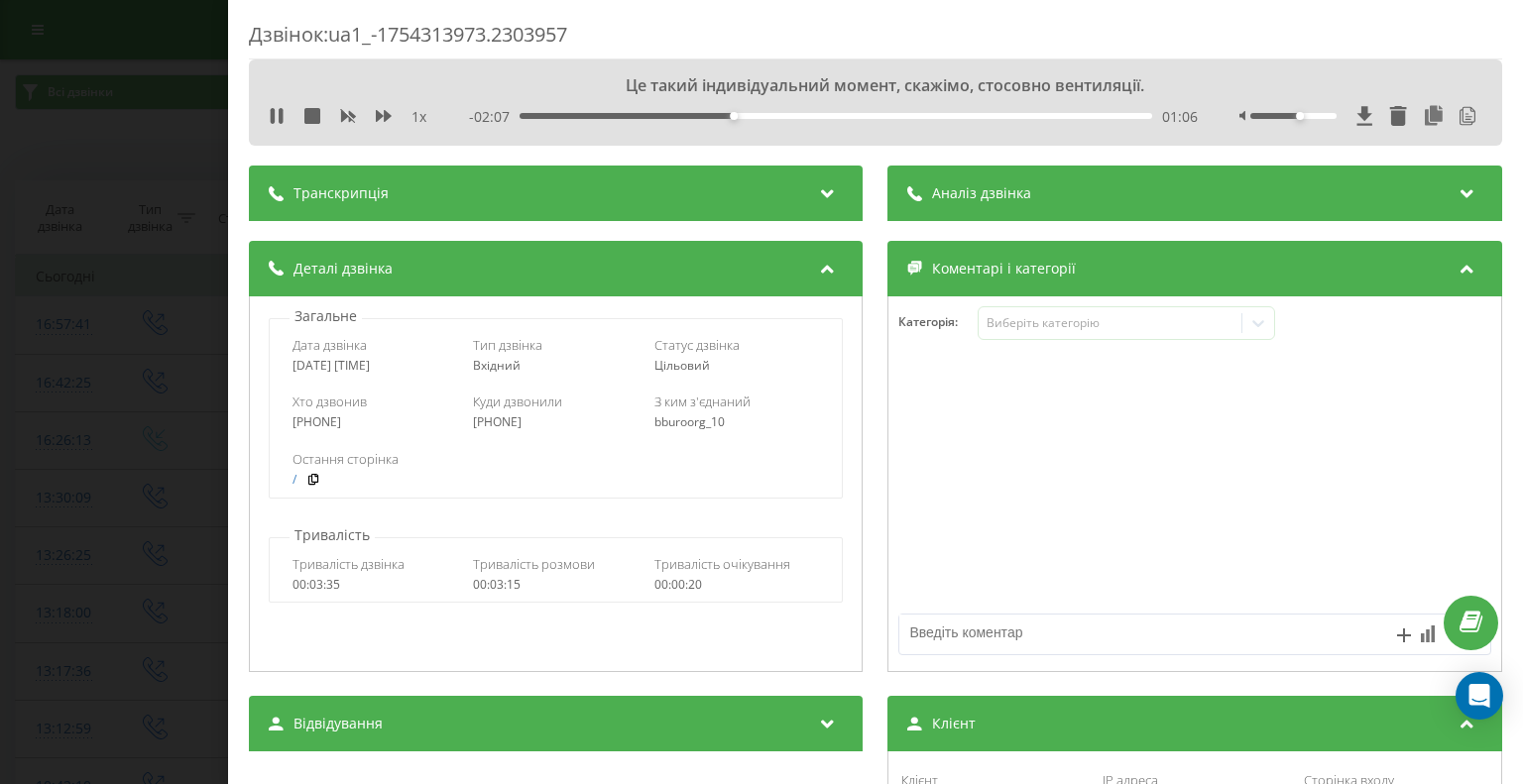click at bounding box center [1467, 190] 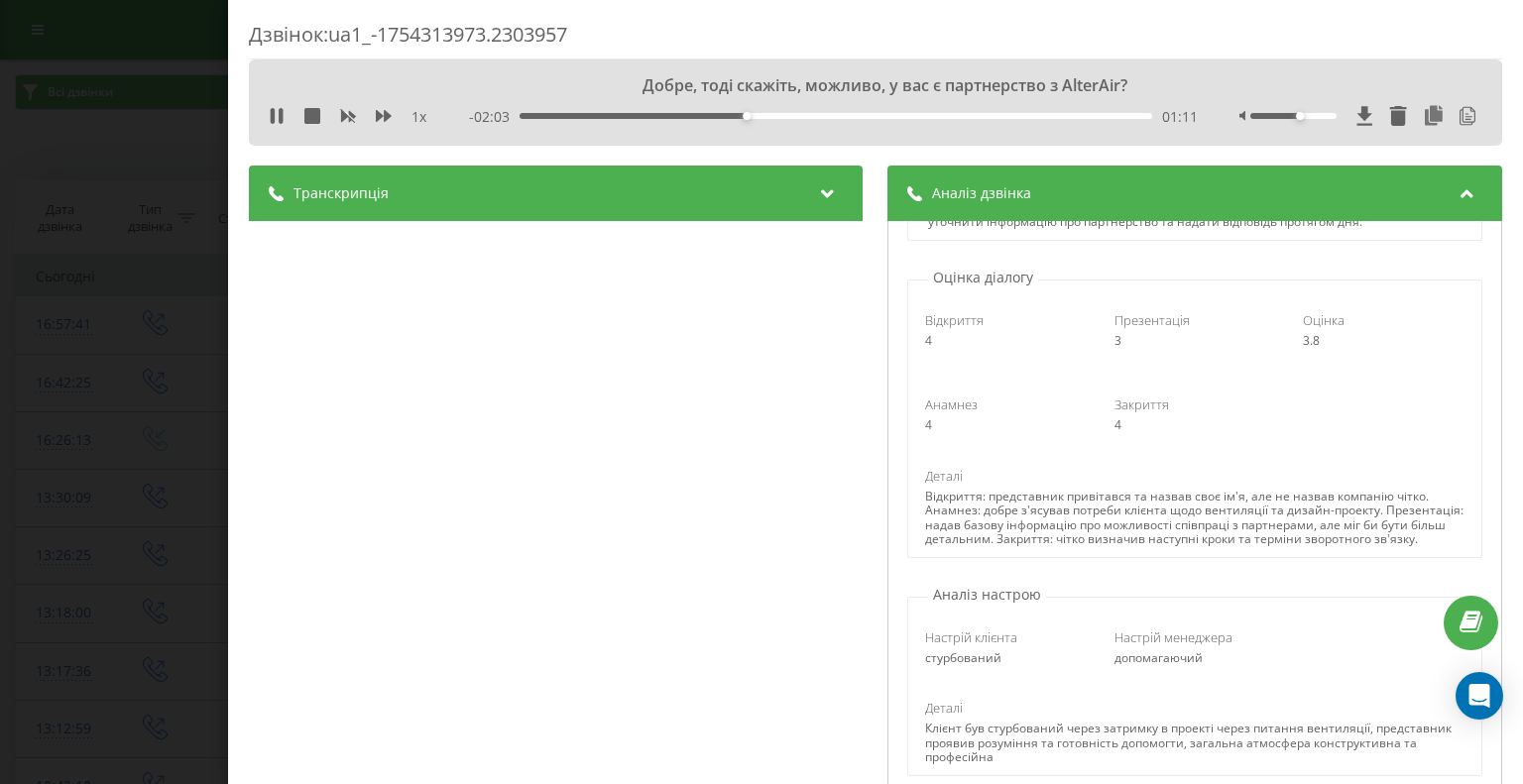 scroll, scrollTop: 279, scrollLeft: 0, axis: vertical 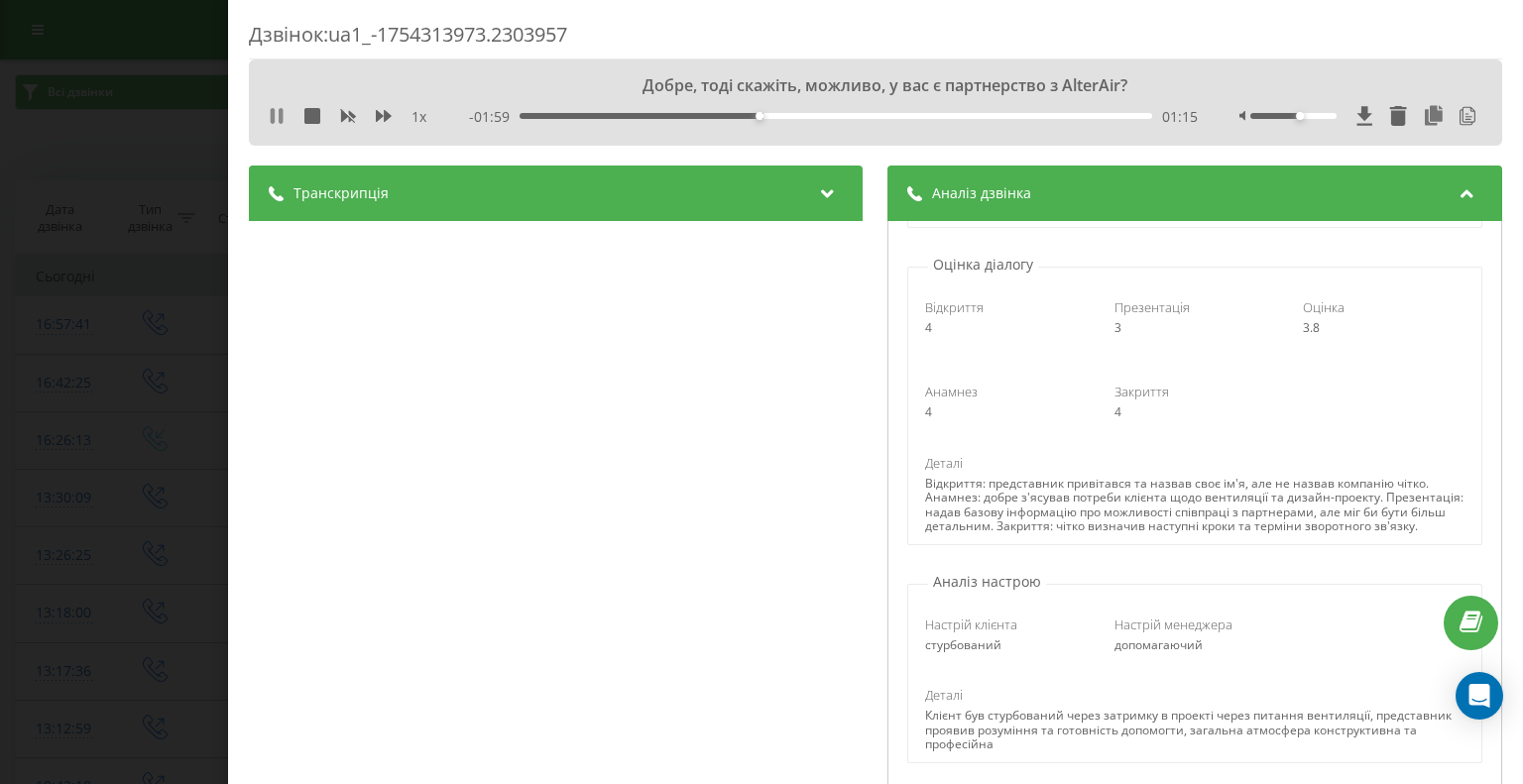 click 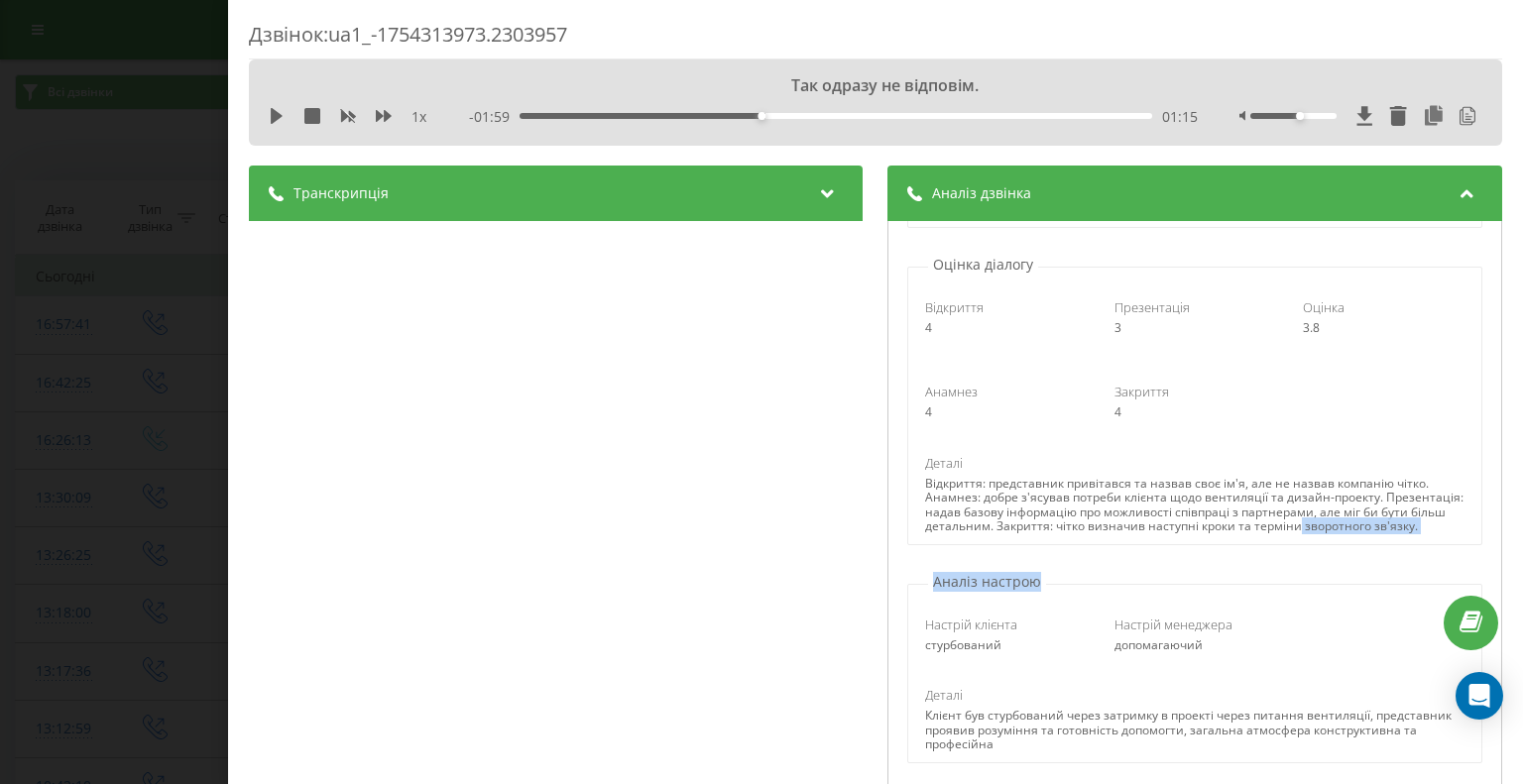 drag, startPoint x: 1470, startPoint y: 521, endPoint x: 1481, endPoint y: 588, distance: 67.89698 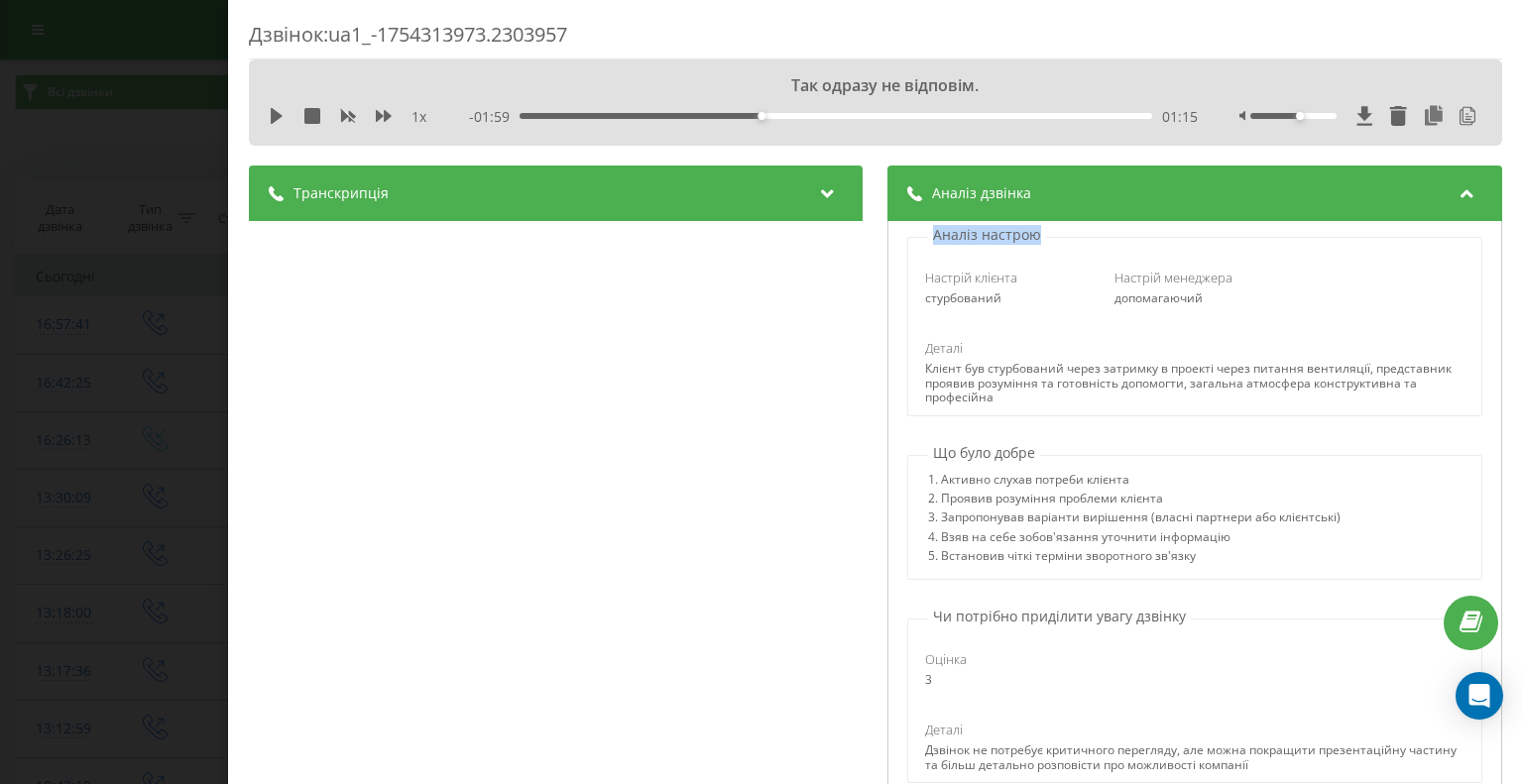 scroll, scrollTop: 633, scrollLeft: 0, axis: vertical 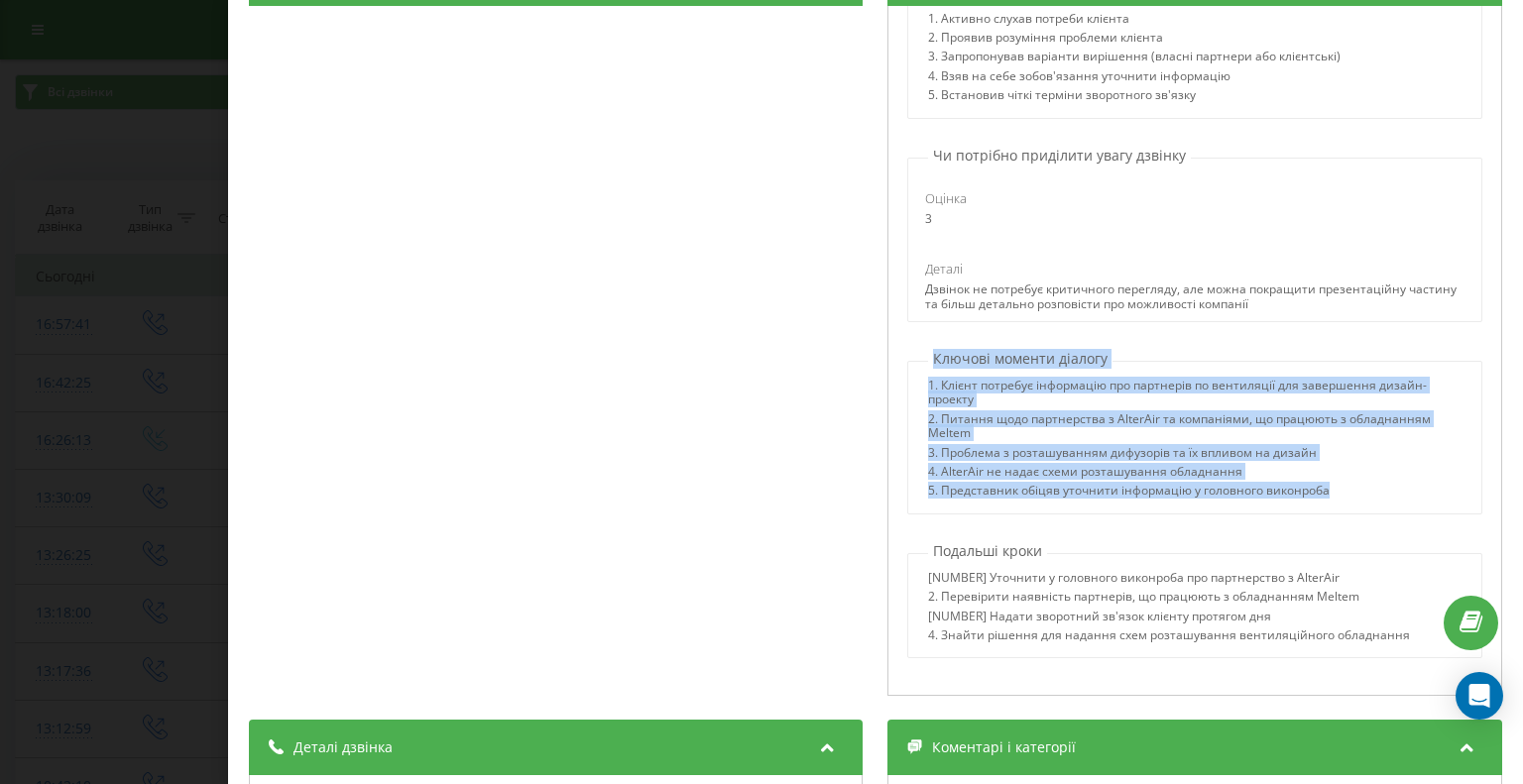 drag, startPoint x: 919, startPoint y: 351, endPoint x: 1335, endPoint y: 491, distance: 438.92596 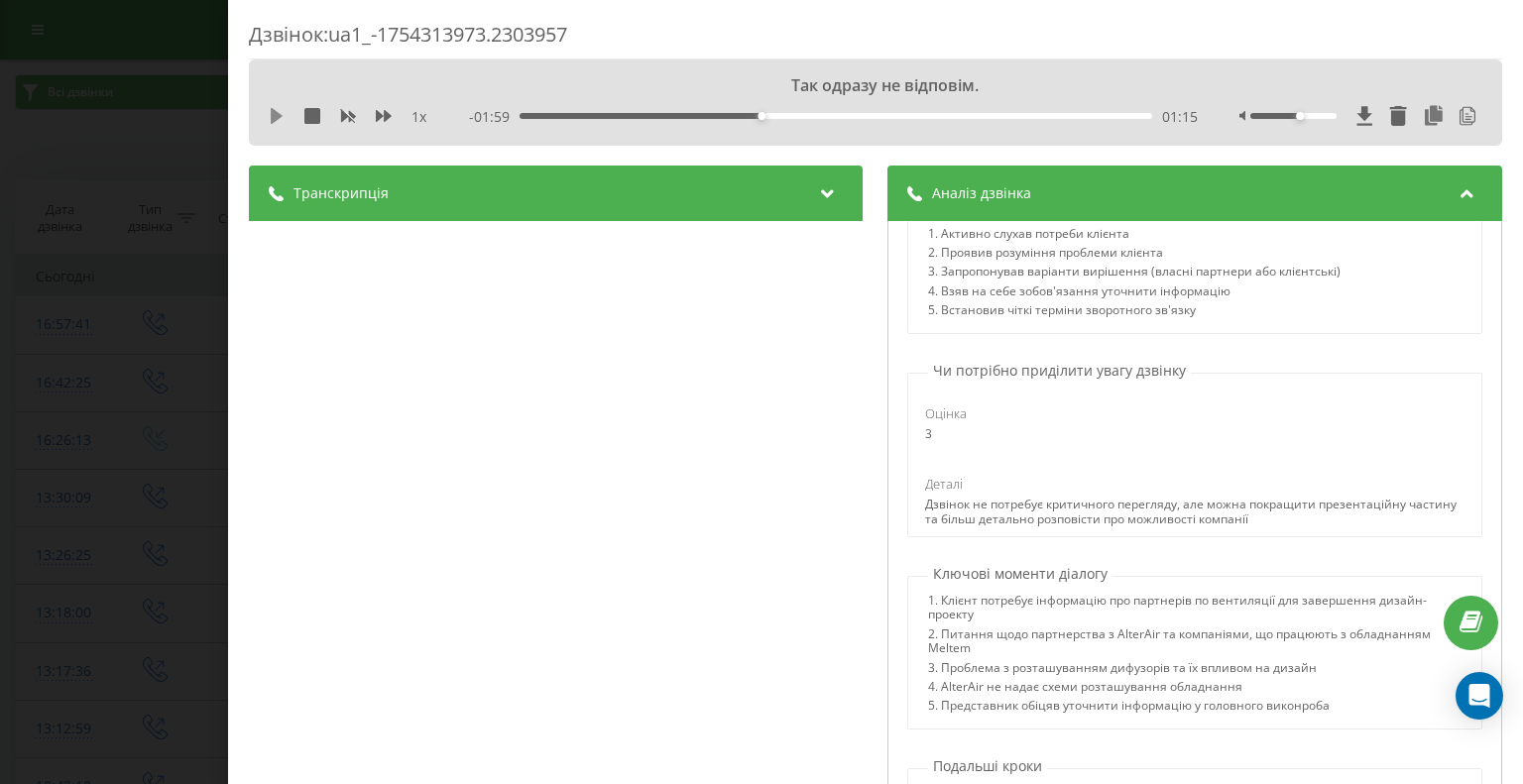 click 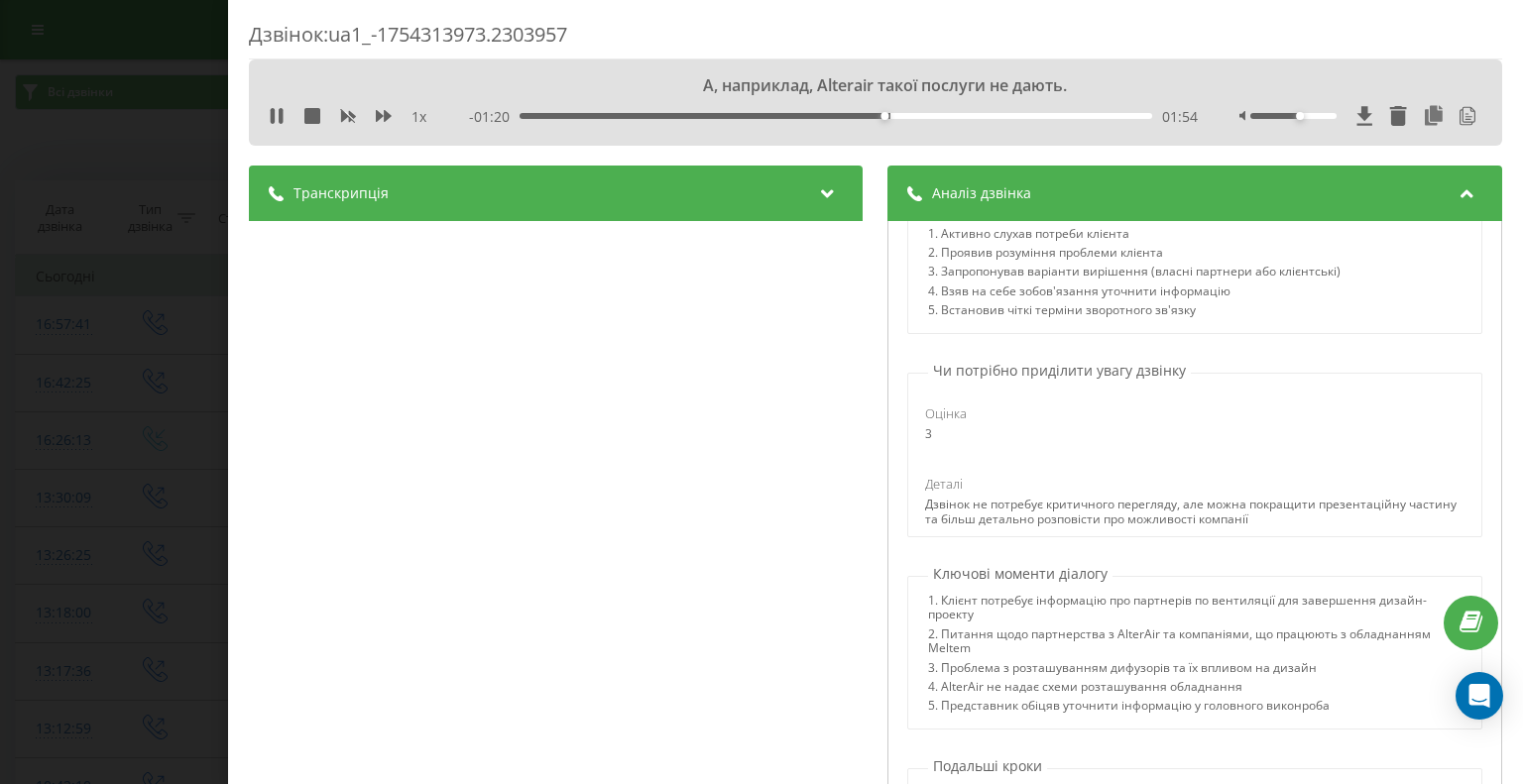 click on "- 01:20 01:54   01:54" at bounding box center [834, 117] 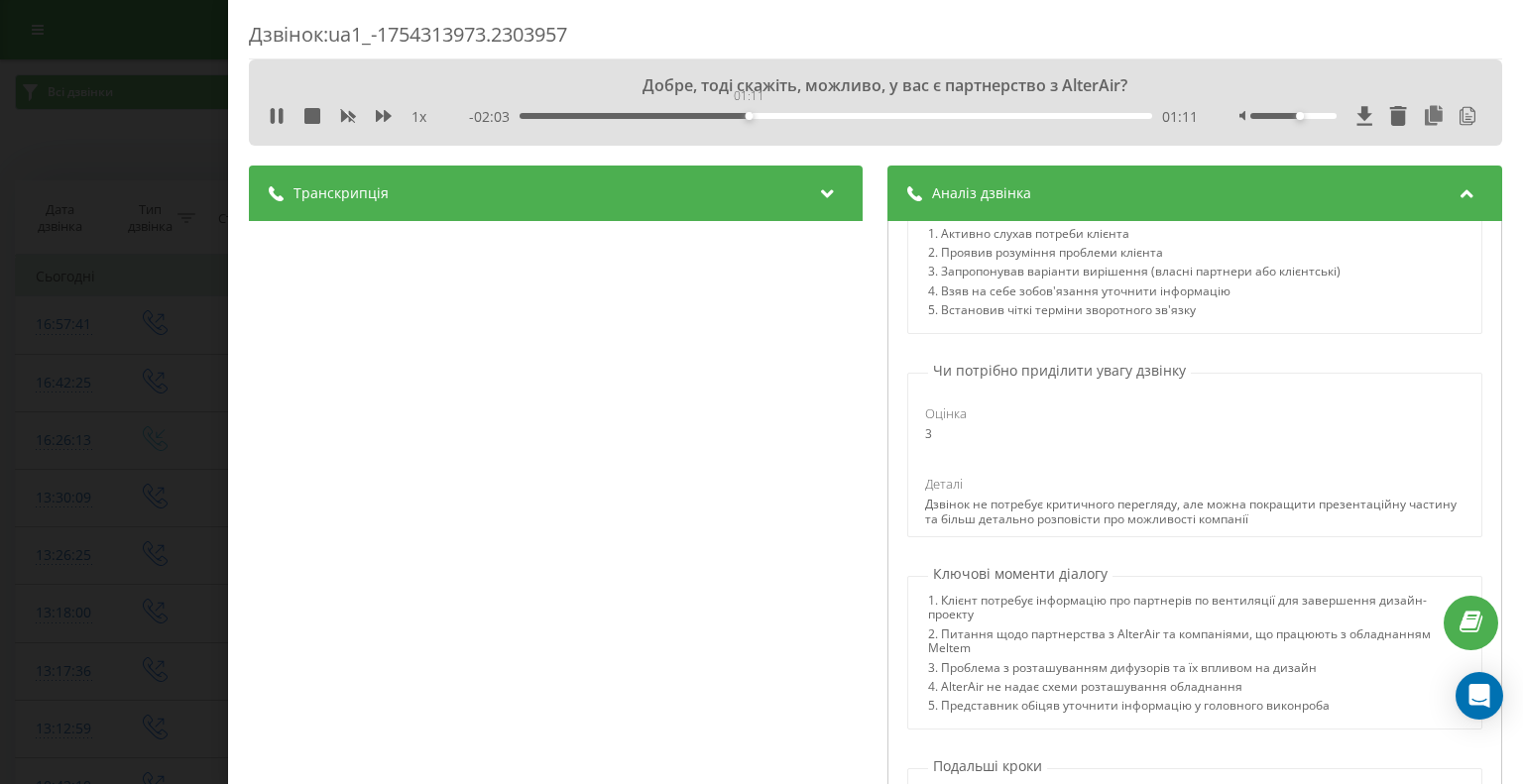 click on "01:11" at bounding box center [836, 116] 